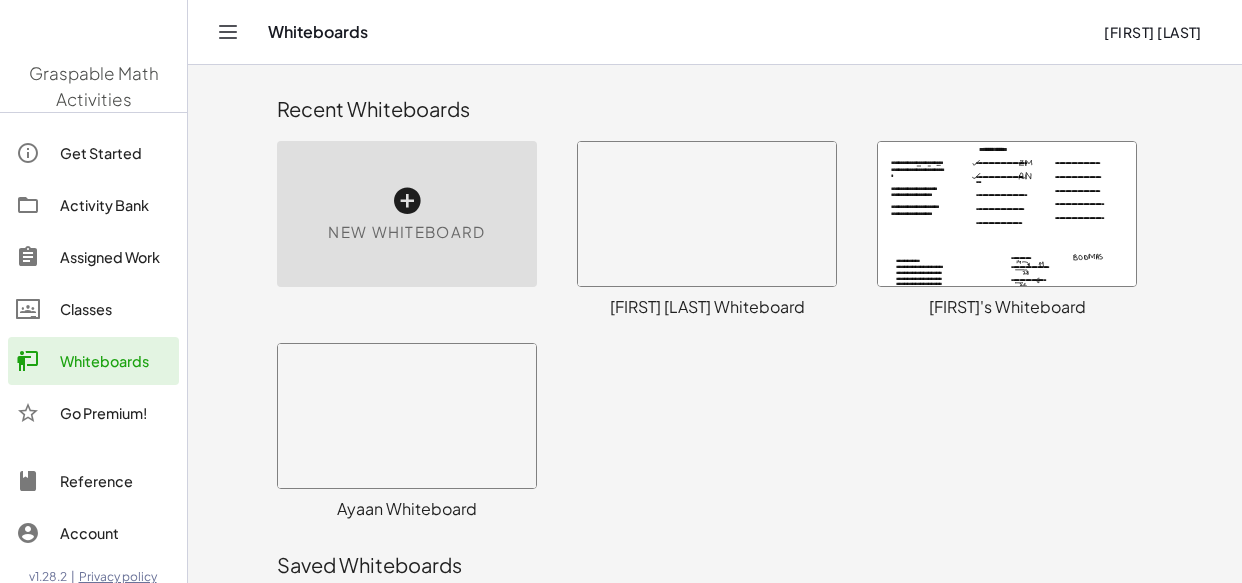 click at bounding box center [407, 416] 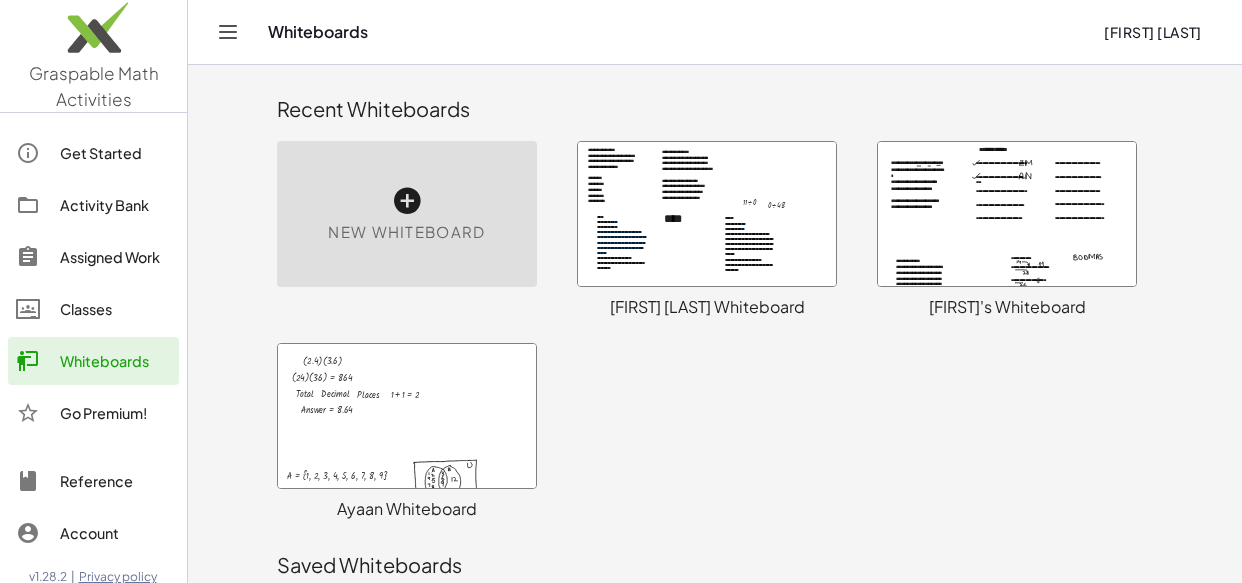 scroll, scrollTop: 0, scrollLeft: 0, axis: both 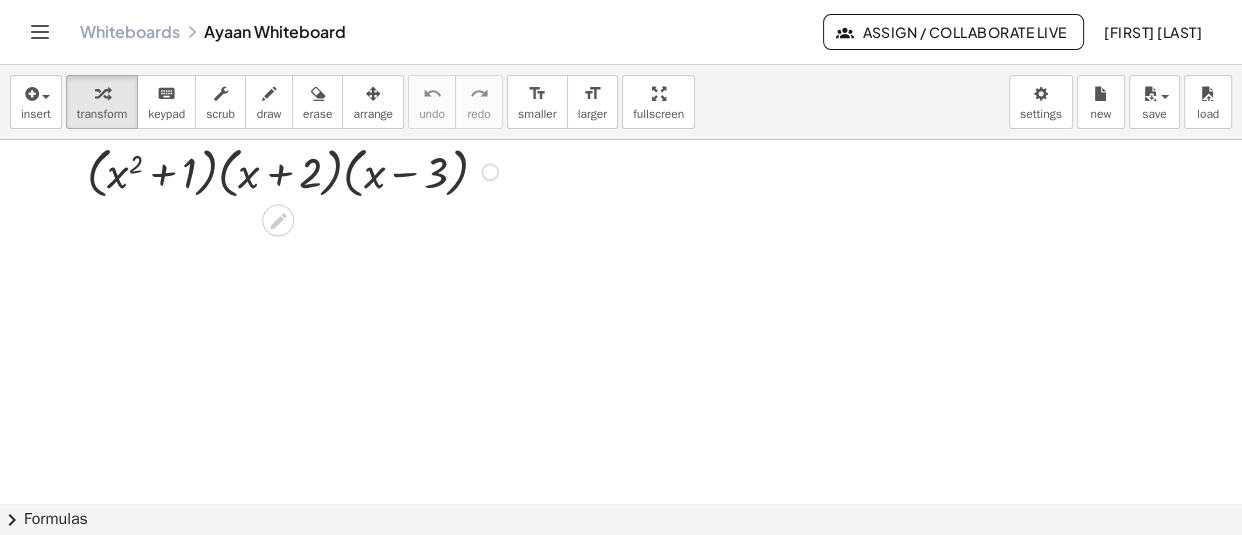 click at bounding box center (295, 170) 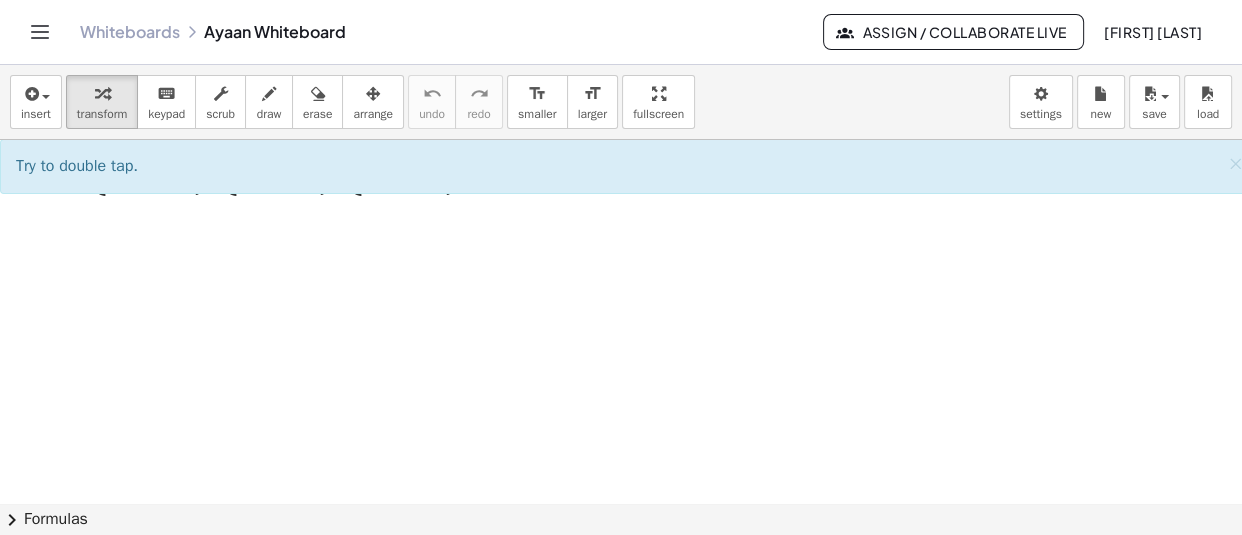 scroll, scrollTop: 20369, scrollLeft: 0, axis: vertical 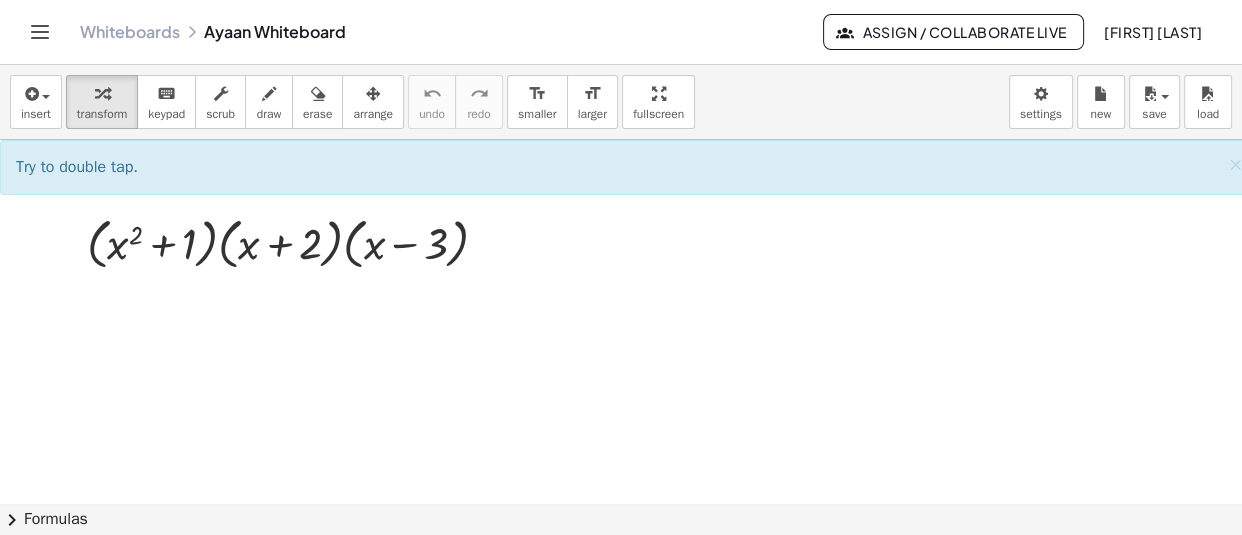 click on "Try to double tap. ×" at bounding box center [628, 167] 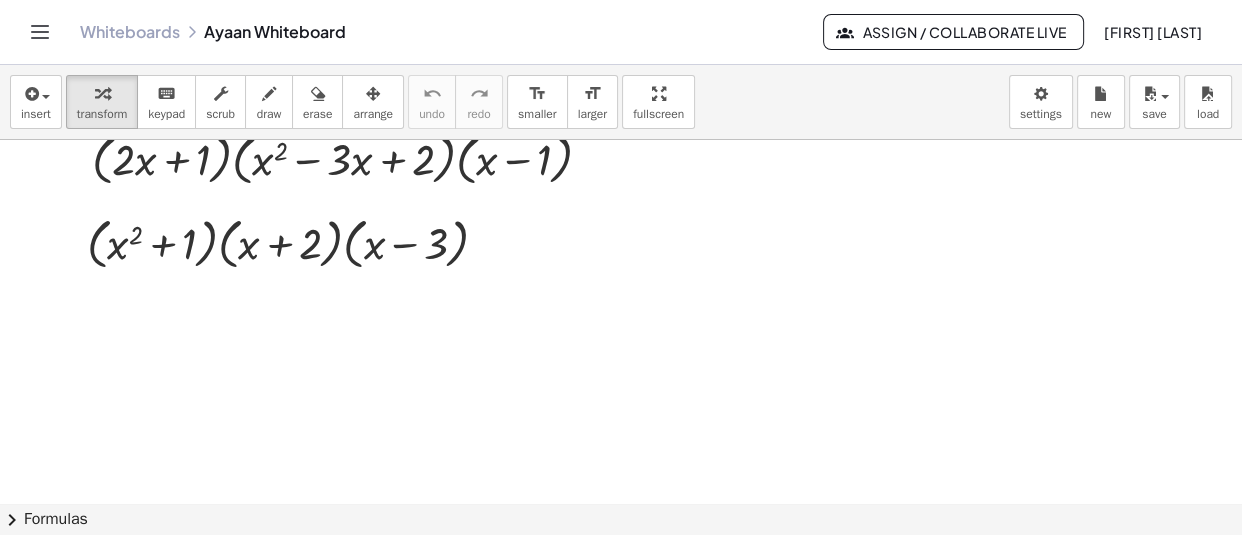 click at bounding box center (628, -9745) 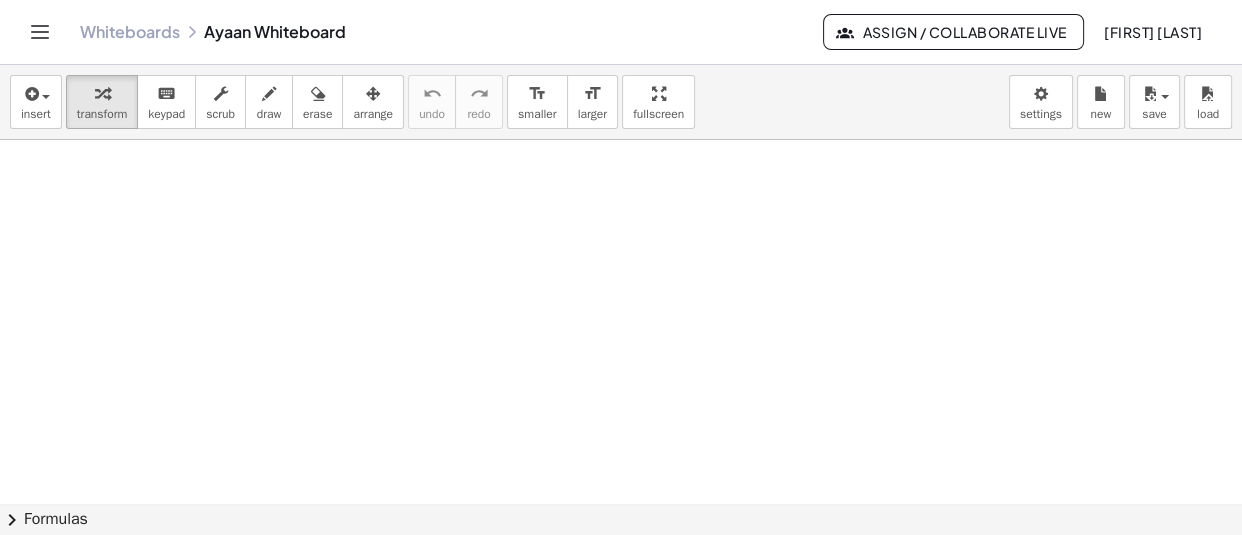 scroll, scrollTop: 20514, scrollLeft: 0, axis: vertical 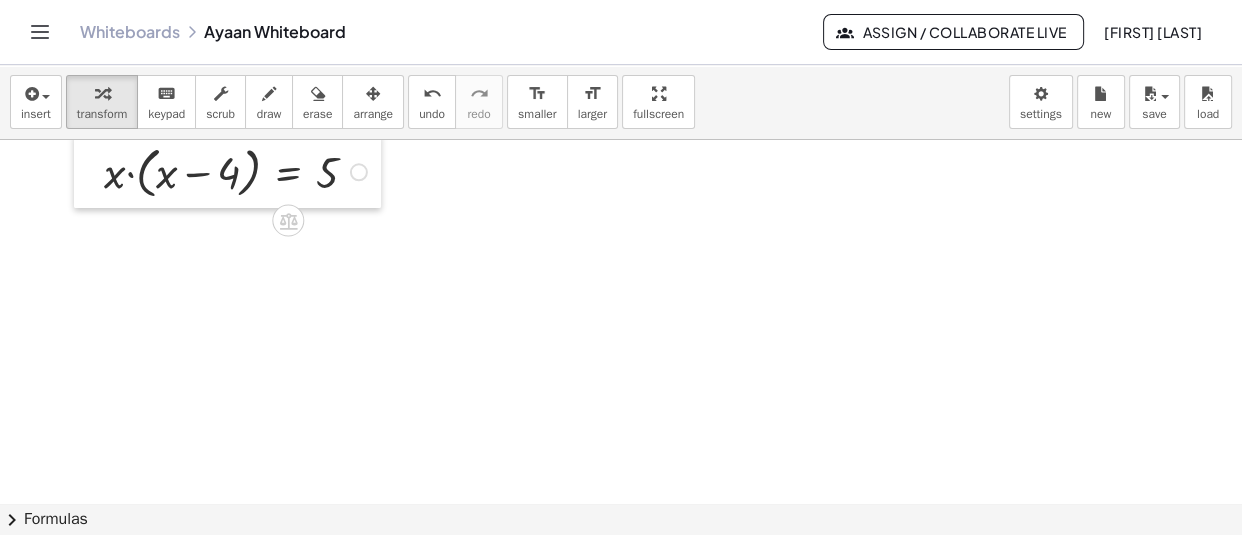 drag, startPoint x: 513, startPoint y: 397, endPoint x: 88, endPoint y: 186, distance: 474.4955 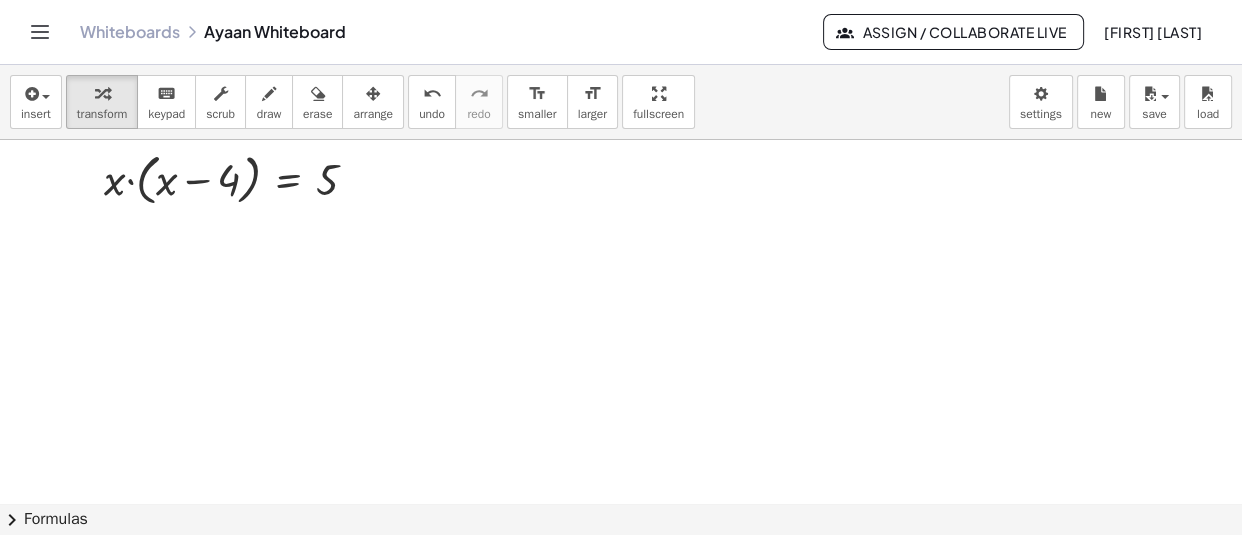 click at bounding box center (628, -9890) 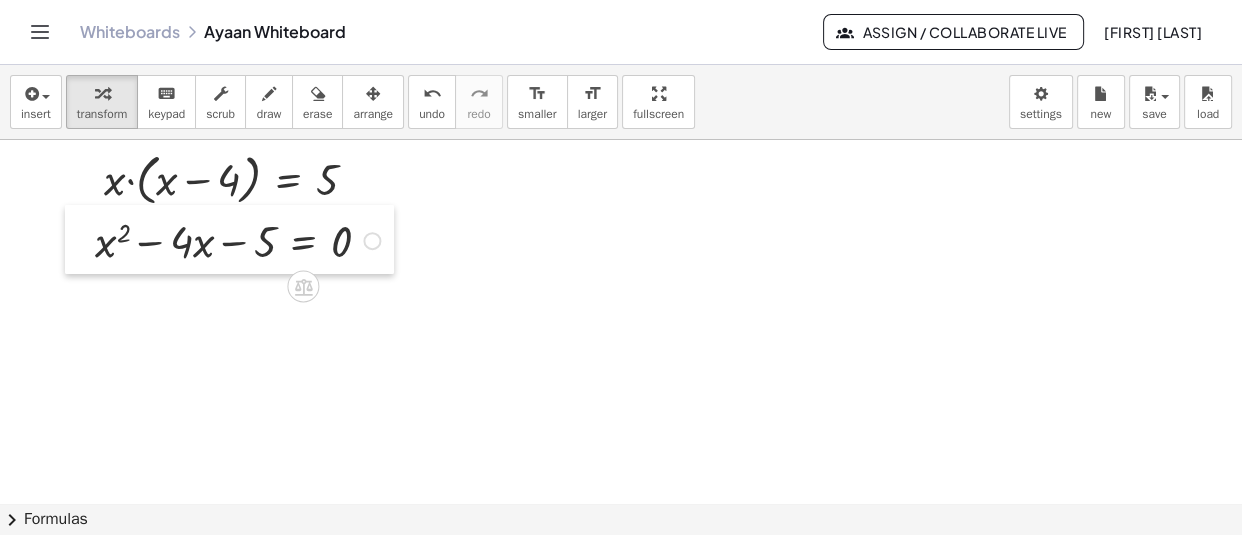 drag, startPoint x: 302, startPoint y: 316, endPoint x: 79, endPoint y: 249, distance: 232.8476 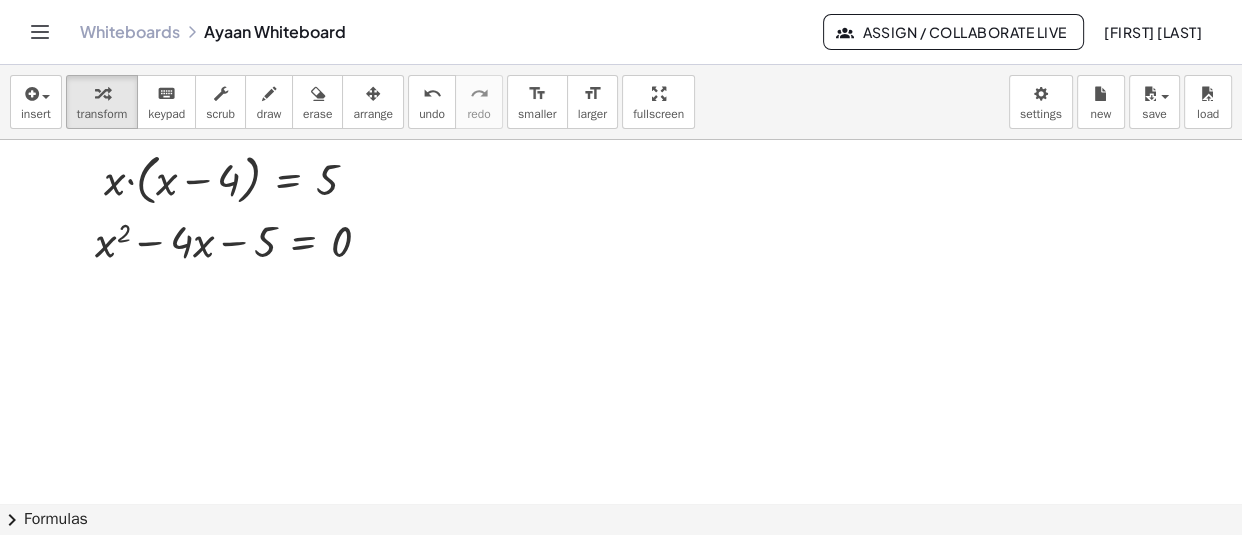click at bounding box center (628, -9890) 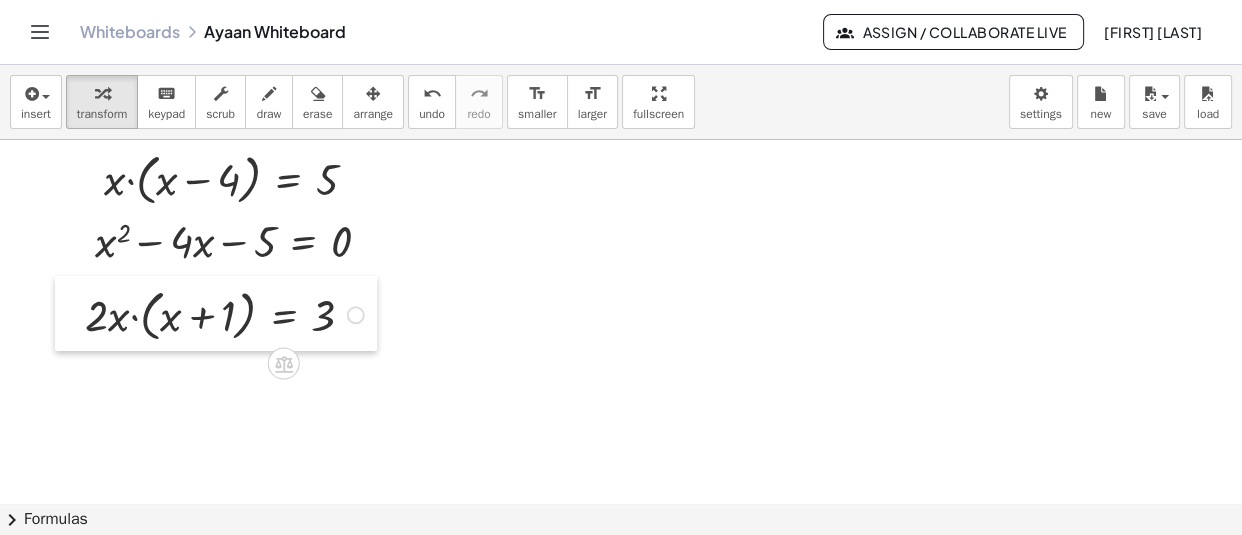 drag, startPoint x: 546, startPoint y: 406, endPoint x: 78, endPoint y: 307, distance: 478.35657 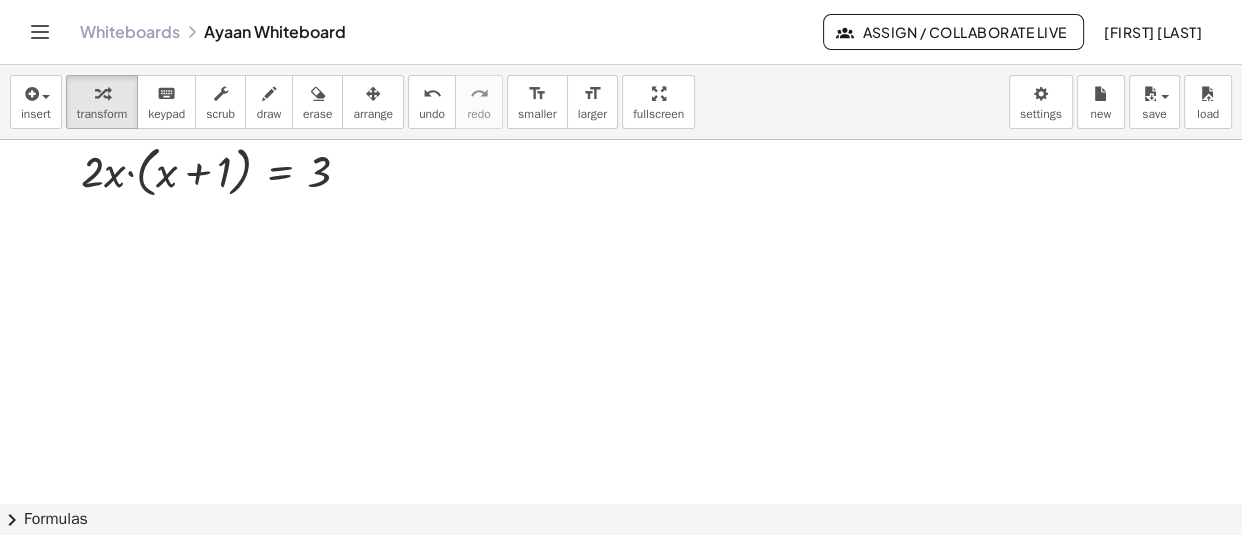 scroll, scrollTop: 20651, scrollLeft: 0, axis: vertical 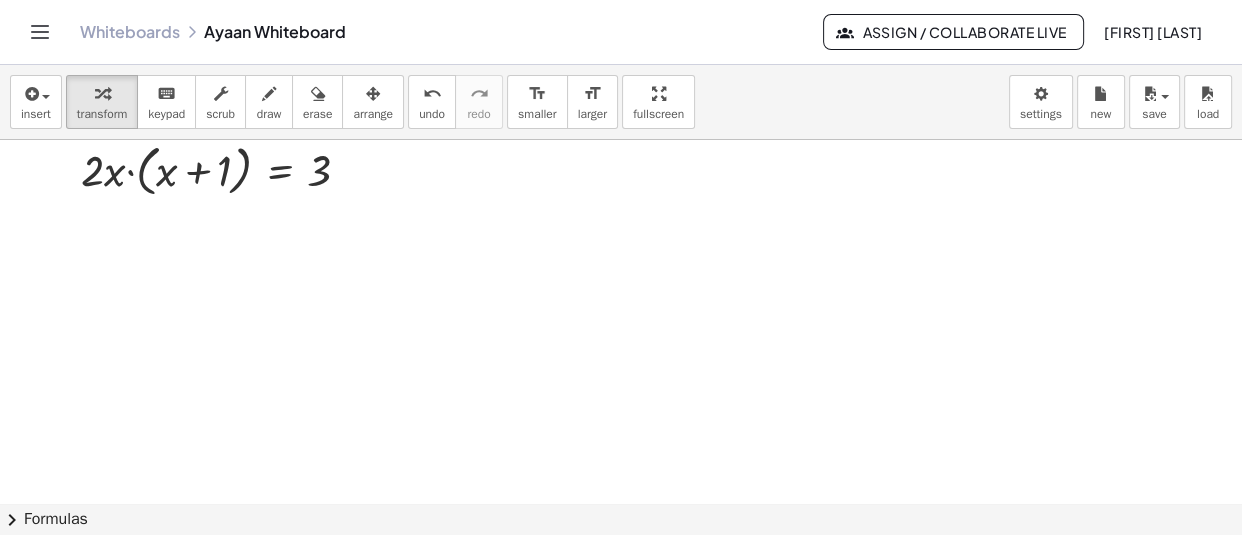 click at bounding box center (628, -9777) 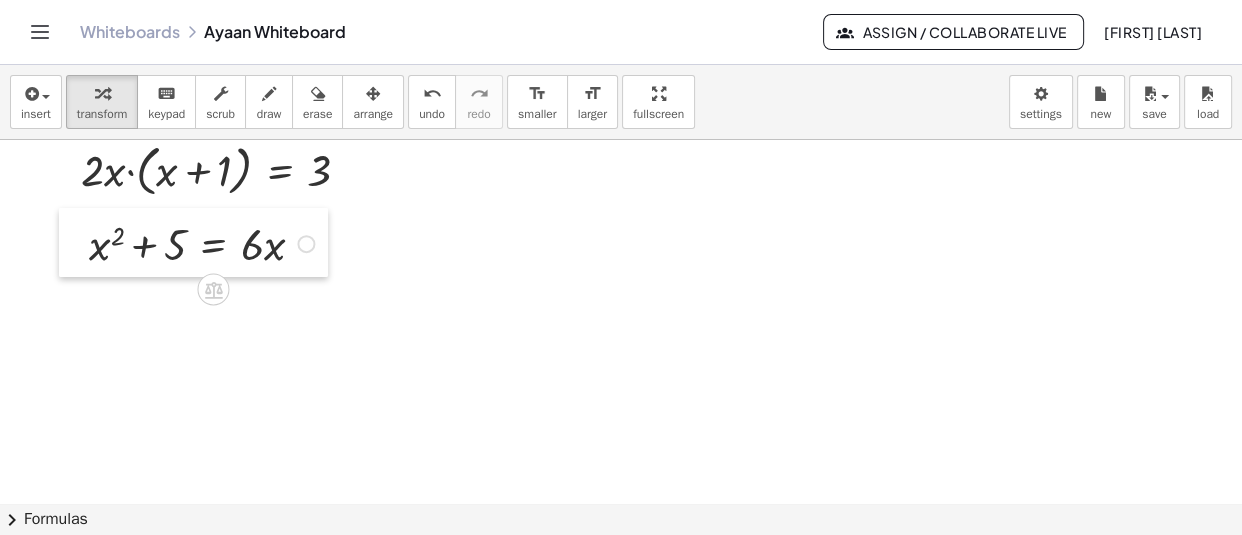 drag, startPoint x: 364, startPoint y: 436, endPoint x: 81, endPoint y: 245, distance: 341.4235 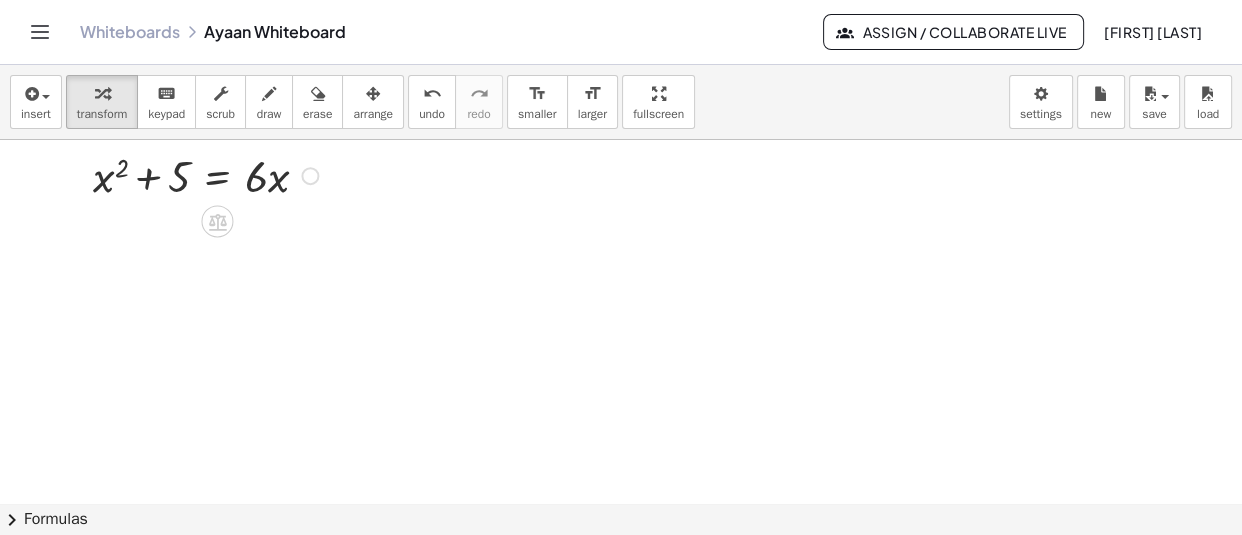 scroll, scrollTop: 20720, scrollLeft: 0, axis: vertical 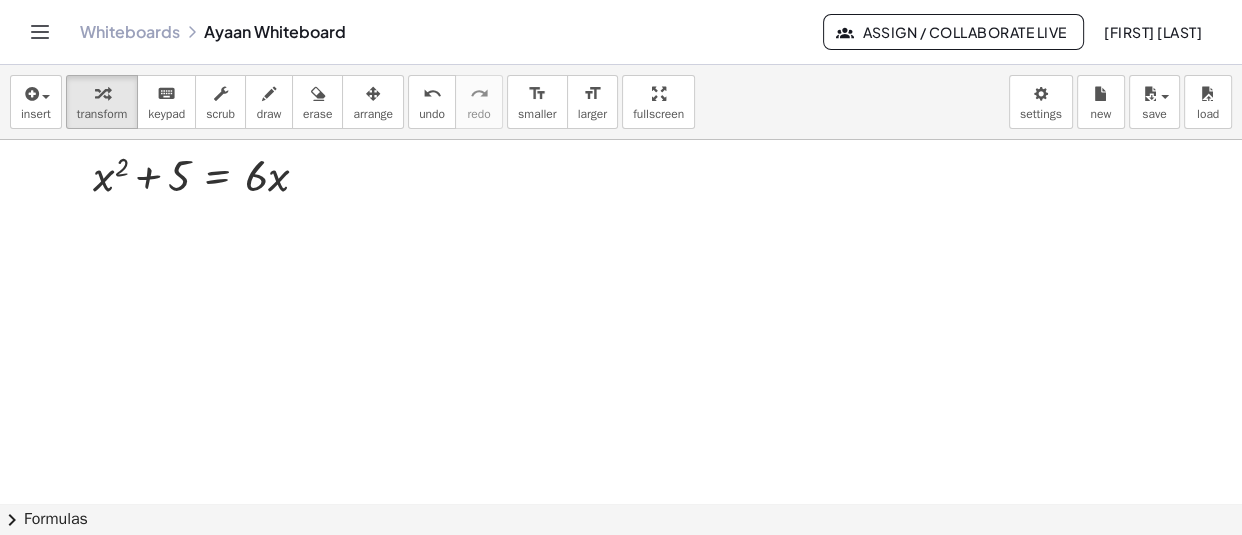 click at bounding box center [628, -9846] 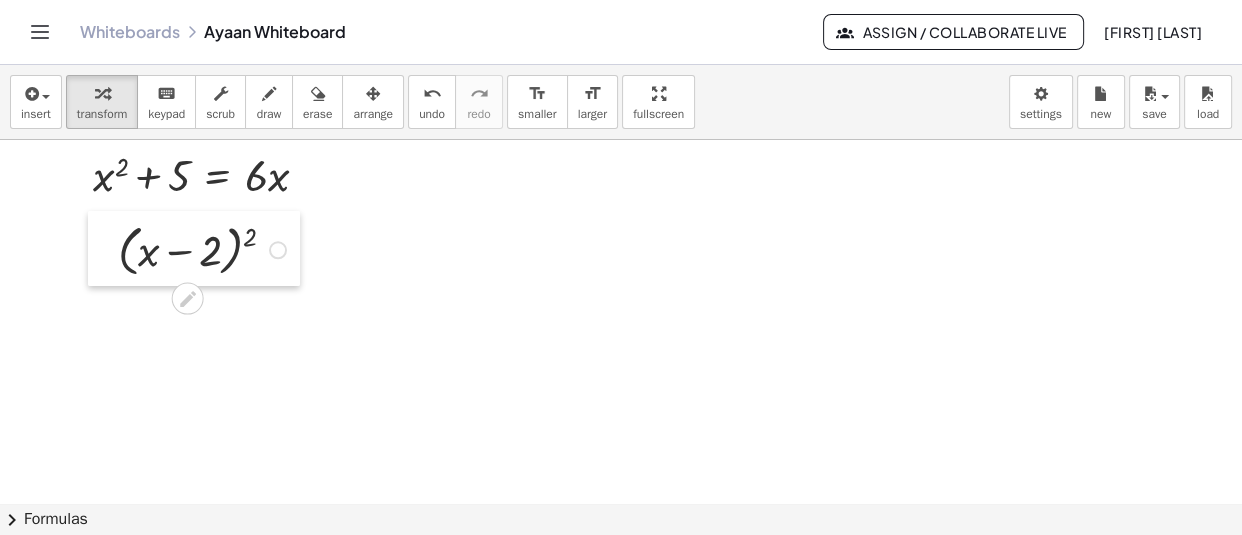 drag, startPoint x: 521, startPoint y: 379, endPoint x: 99, endPoint y: 269, distance: 436.1009 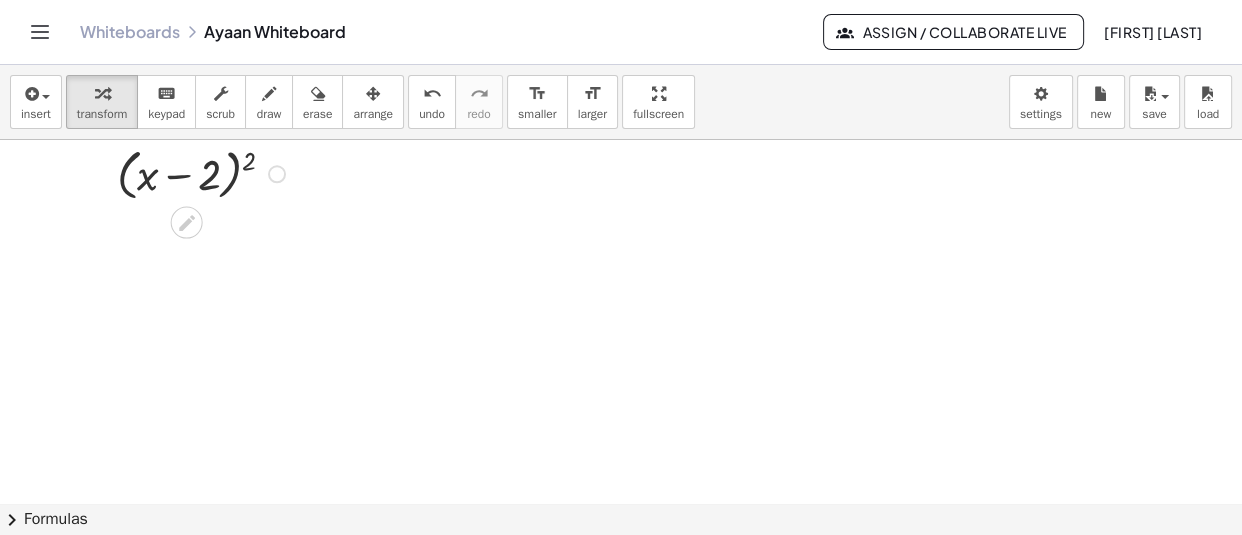 scroll, scrollTop: 20795, scrollLeft: 0, axis: vertical 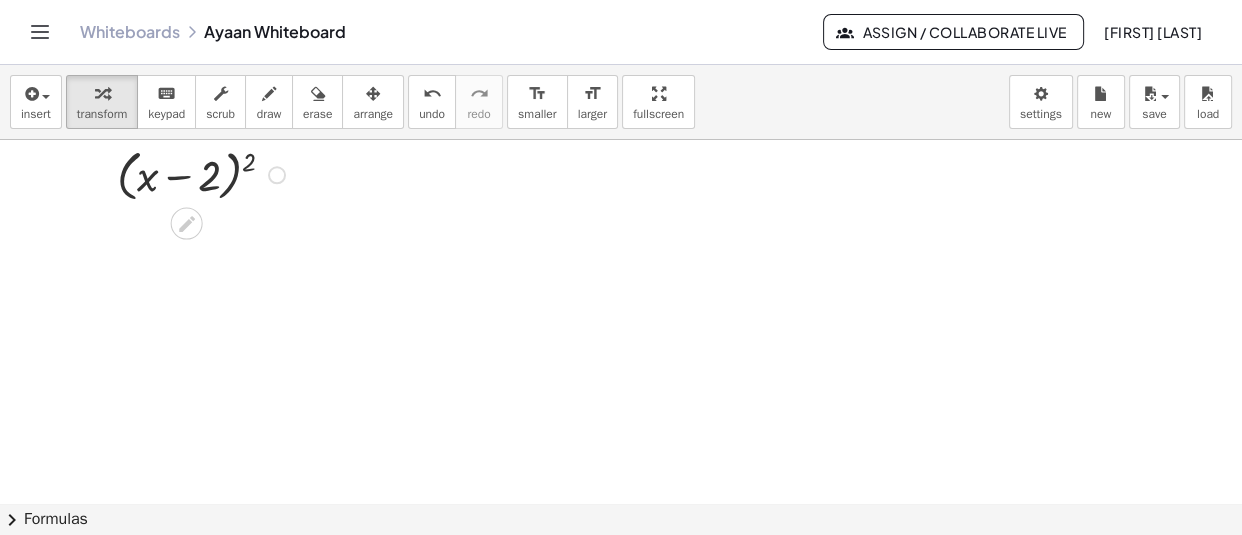 click at bounding box center (277, 175) 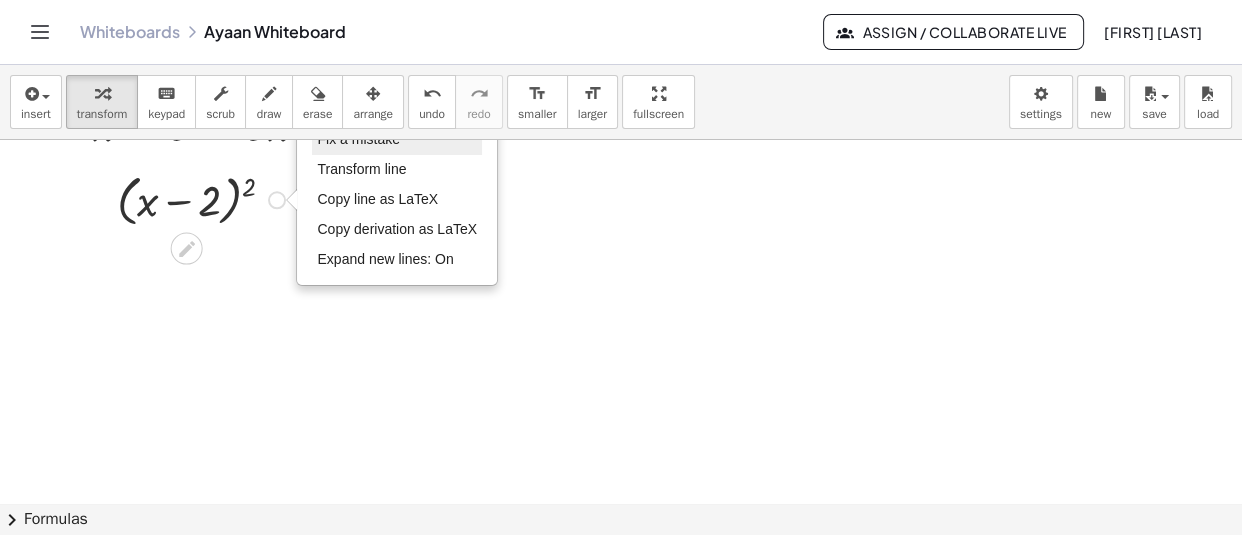 scroll, scrollTop: 20759, scrollLeft: 0, axis: vertical 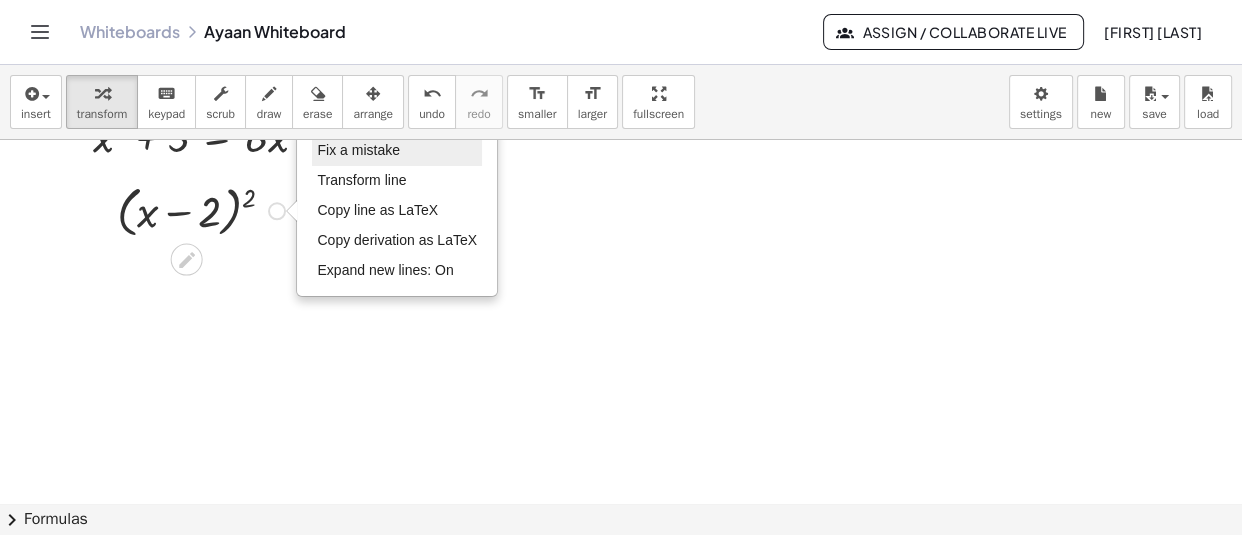 click on "Fix a mistake" at bounding box center (397, 151) 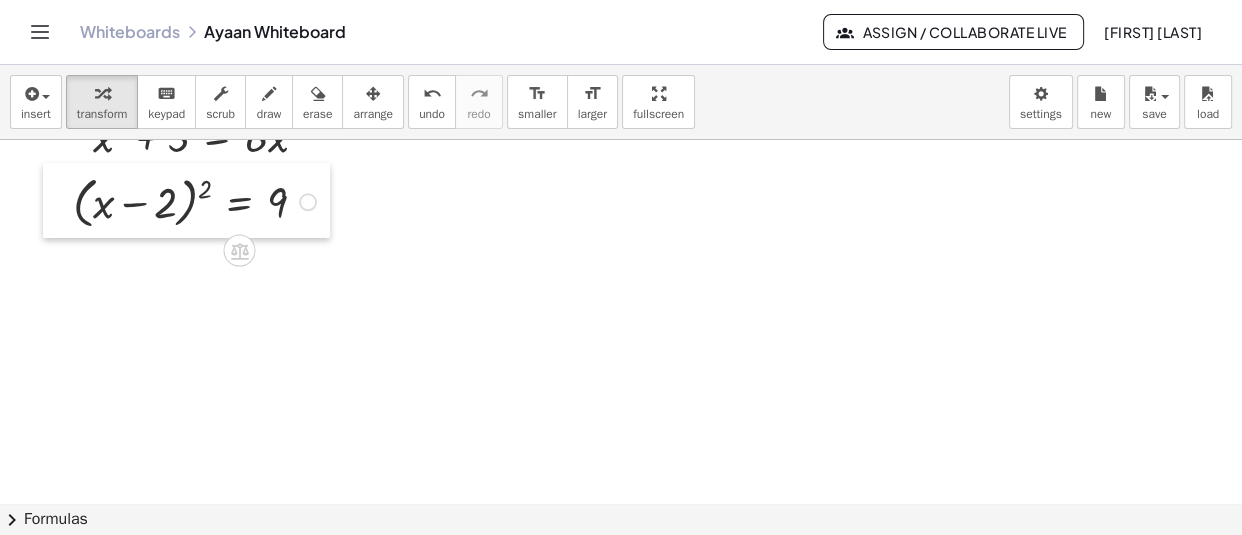 drag, startPoint x: 24, startPoint y: 210, endPoint x: 67, endPoint y: 201, distance: 43.931767 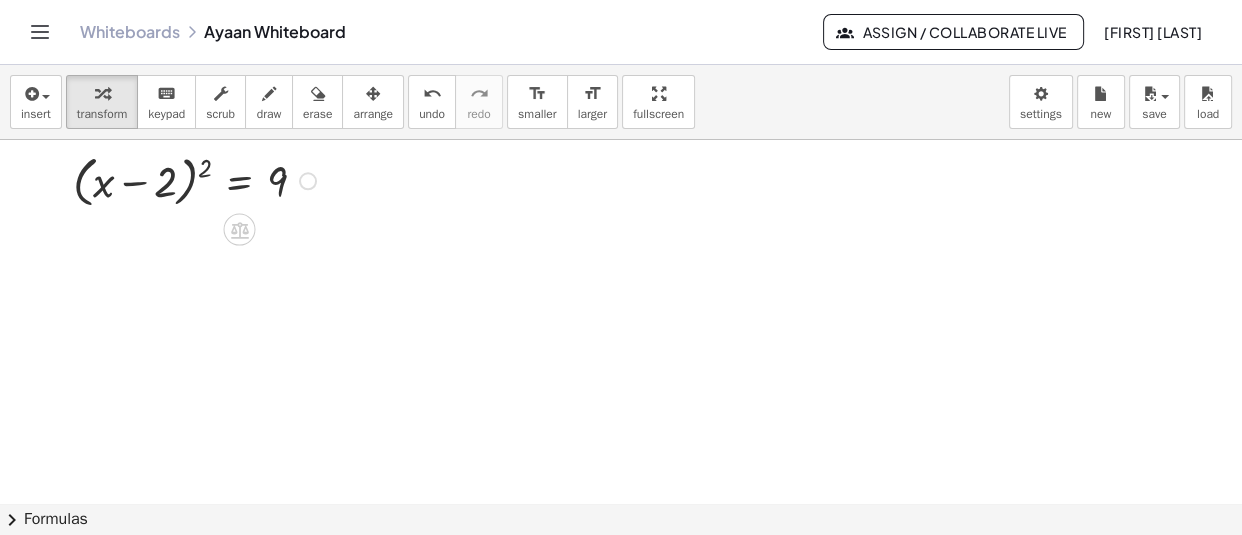 scroll, scrollTop: 20781, scrollLeft: 0, axis: vertical 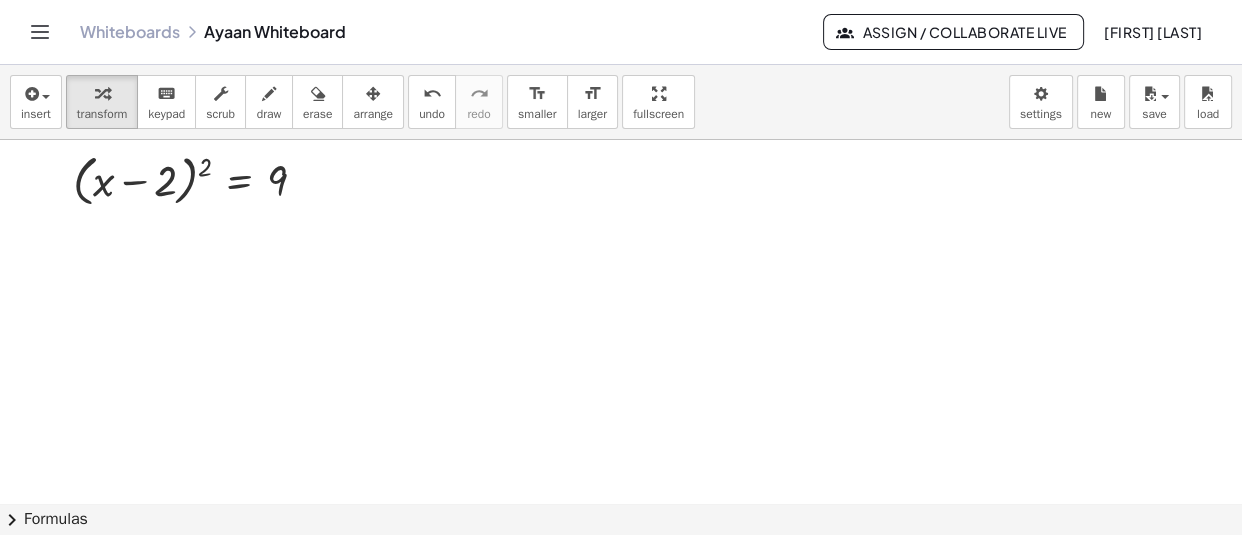 click at bounding box center (628, -9907) 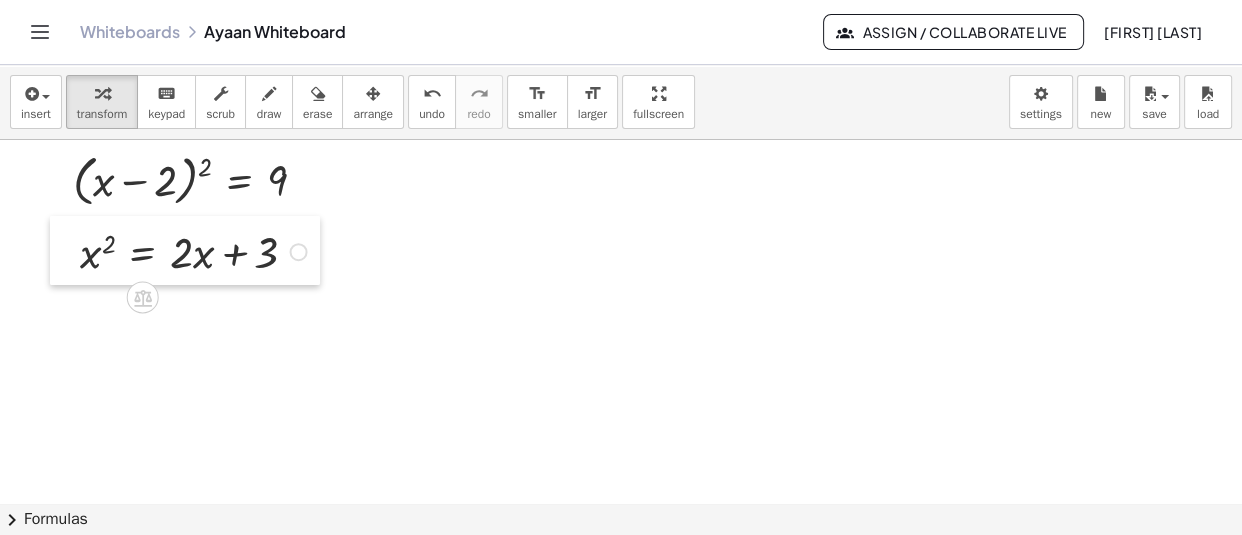 drag, startPoint x: 512, startPoint y: 323, endPoint x: 66, endPoint y: 259, distance: 450.56854 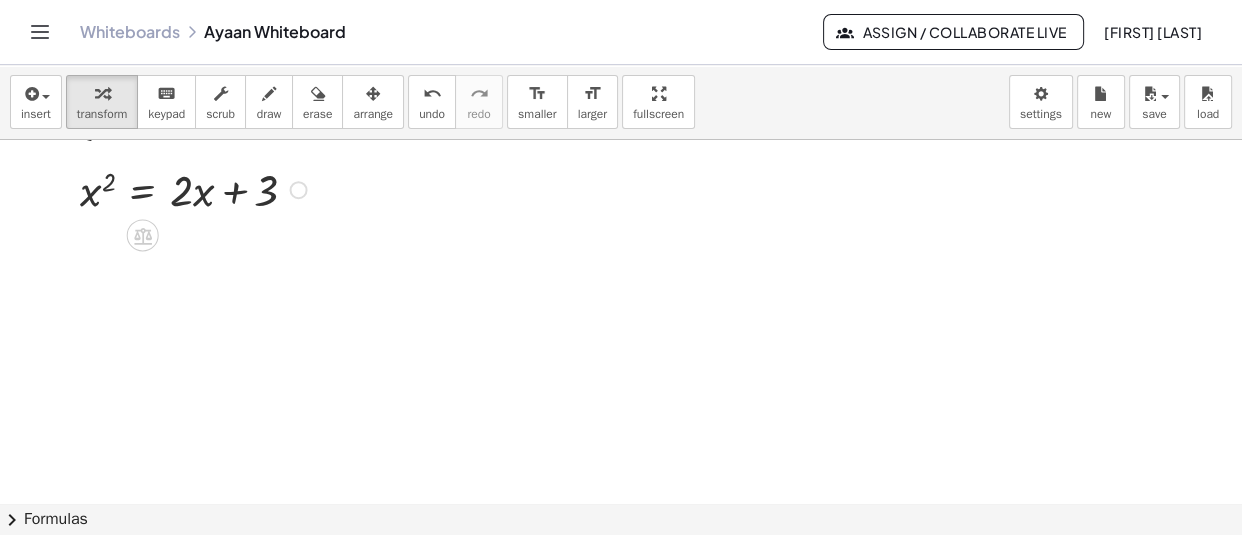 scroll, scrollTop: 20845, scrollLeft: 0, axis: vertical 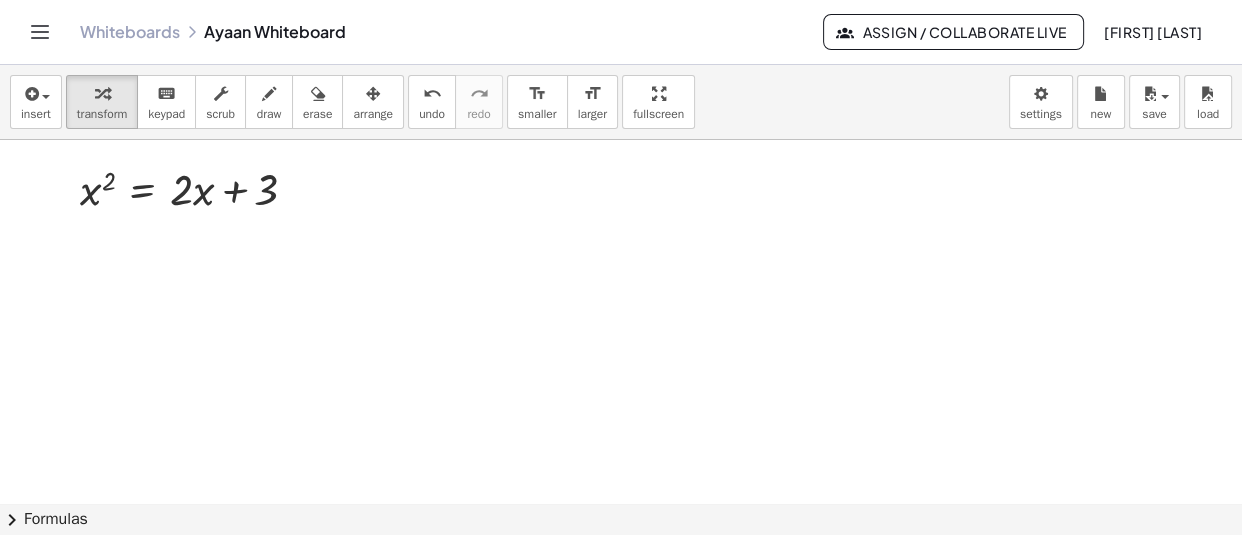 click at bounding box center [628, -9971] 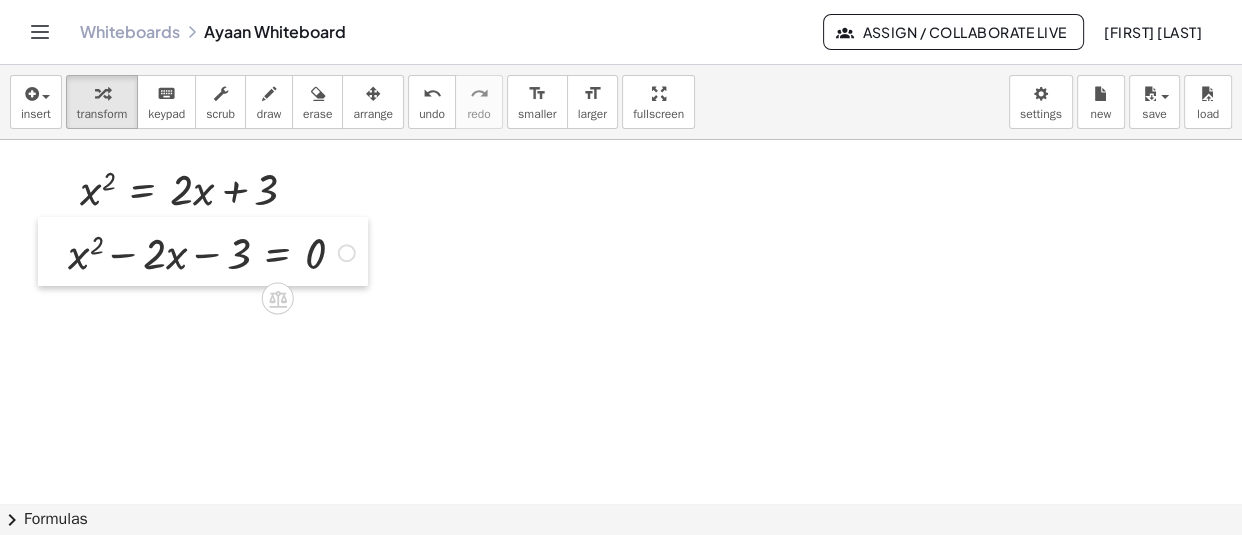 drag, startPoint x: 61, startPoint y: 248, endPoint x: 48, endPoint y: 253, distance: 13.928389 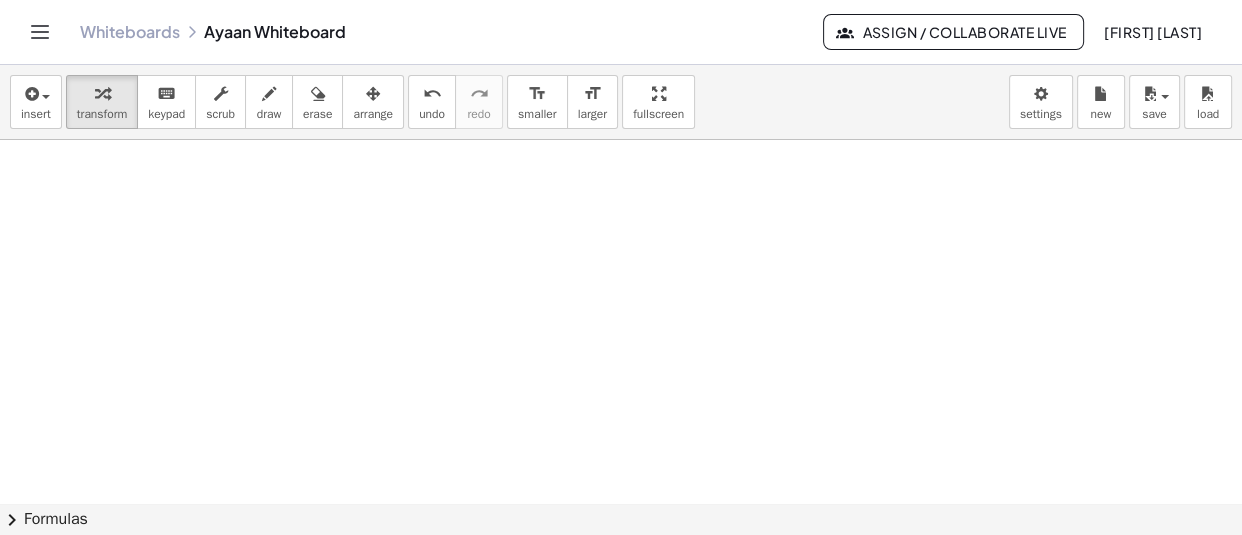 scroll, scrollTop: 20980, scrollLeft: 0, axis: vertical 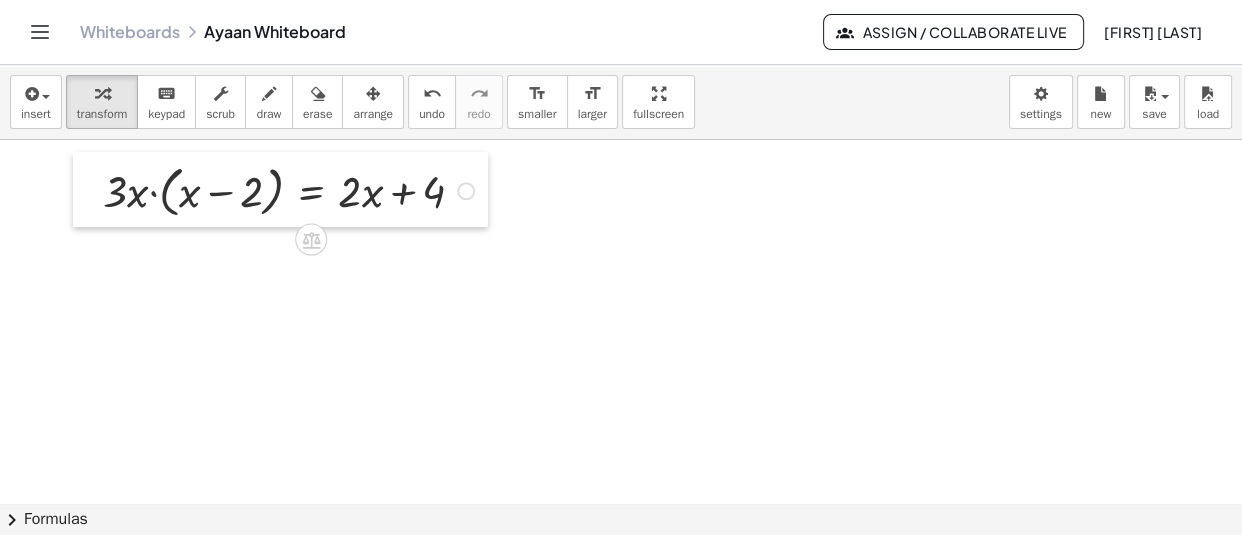drag, startPoint x: 469, startPoint y: 370, endPoint x: 82, endPoint y: 190, distance: 426.8126 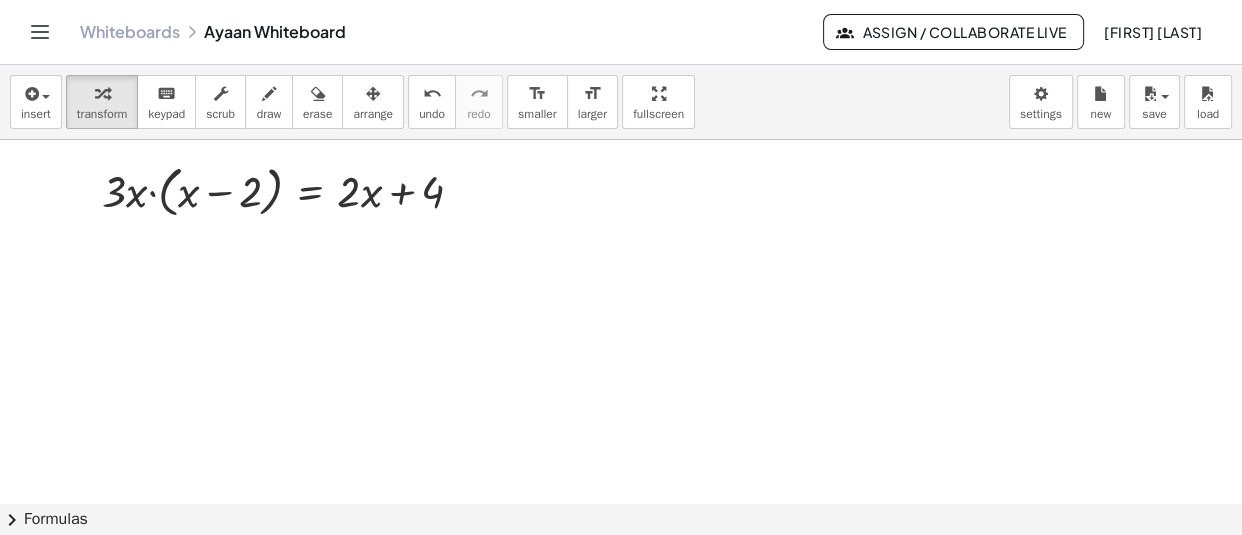 click at bounding box center (628, -10106) 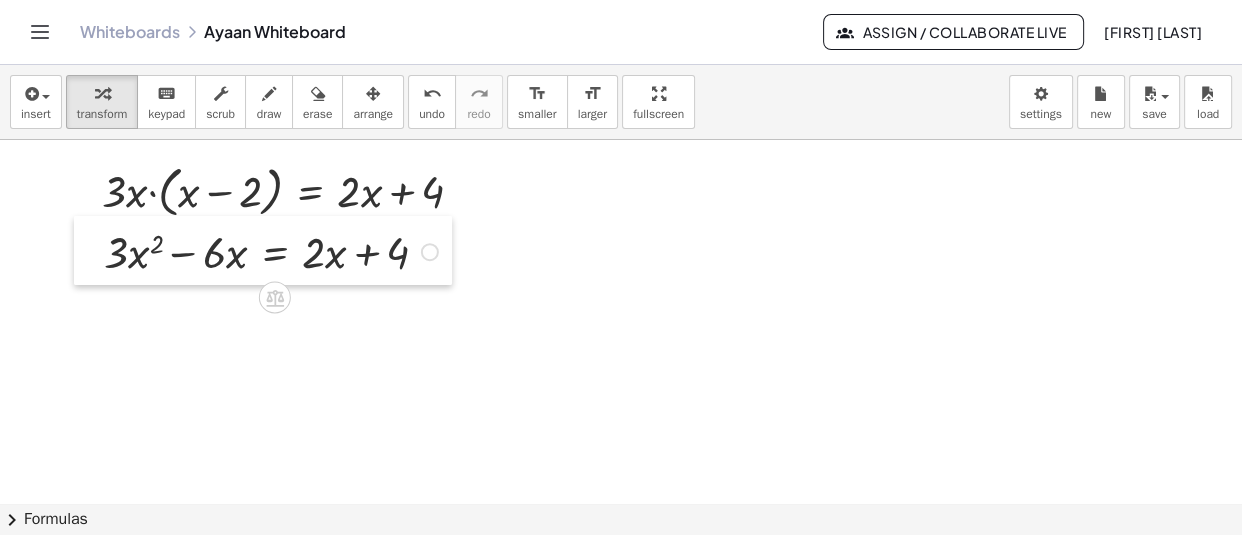 drag, startPoint x: 440, startPoint y: 442, endPoint x: 93, endPoint y: 260, distance: 391.8329 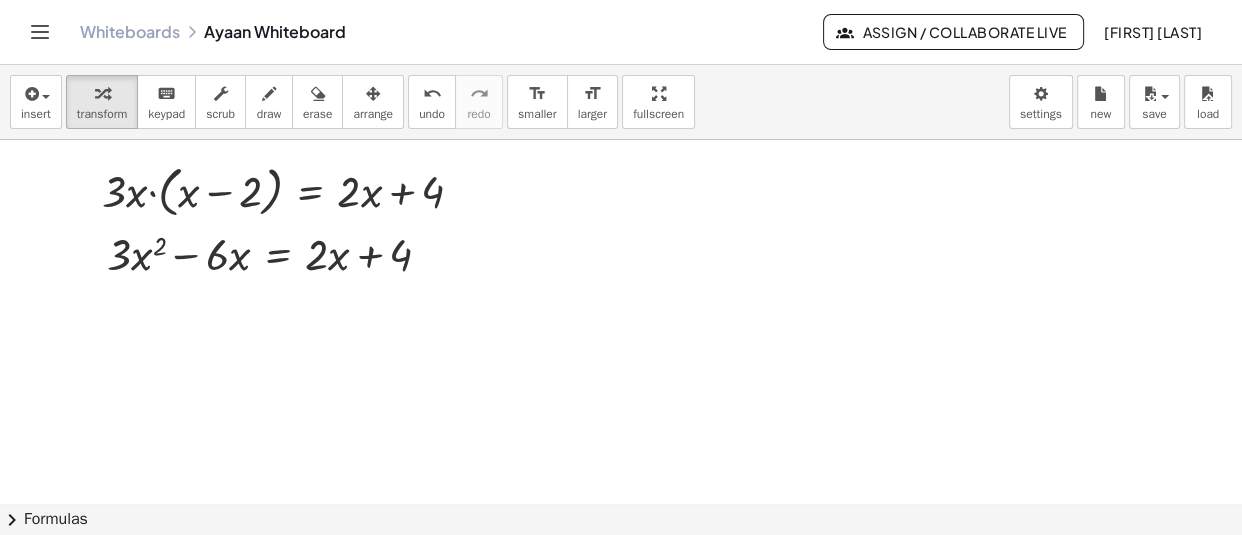 click at bounding box center (628, -10106) 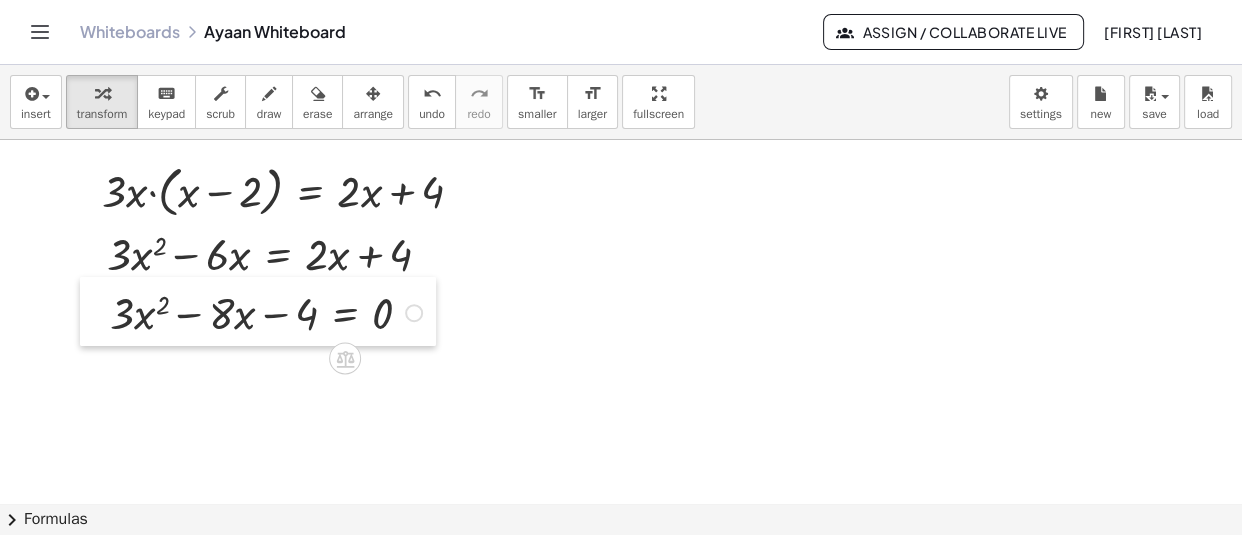 drag, startPoint x: 594, startPoint y: 475, endPoint x: 105, endPoint y: 310, distance: 516.0872 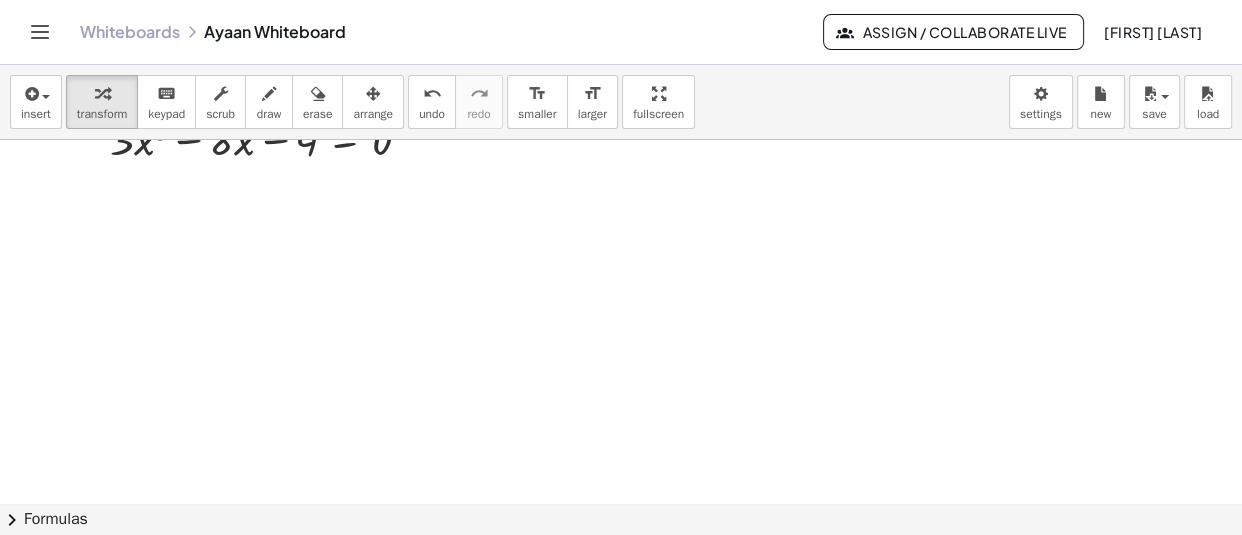 scroll, scrollTop: 21170, scrollLeft: 0, axis: vertical 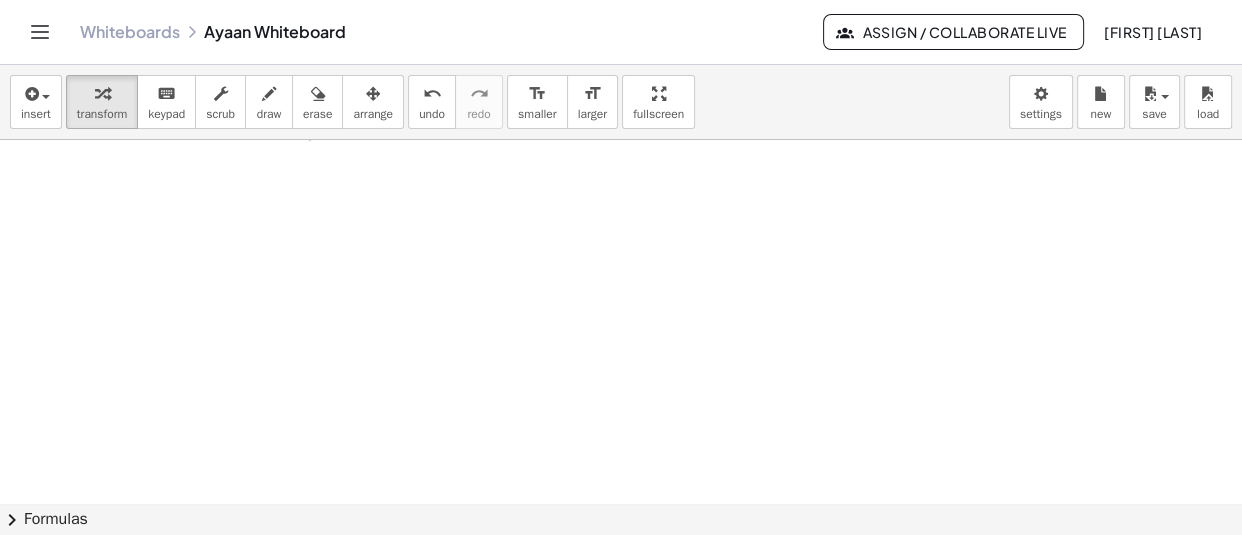 click at bounding box center (628, -10114) 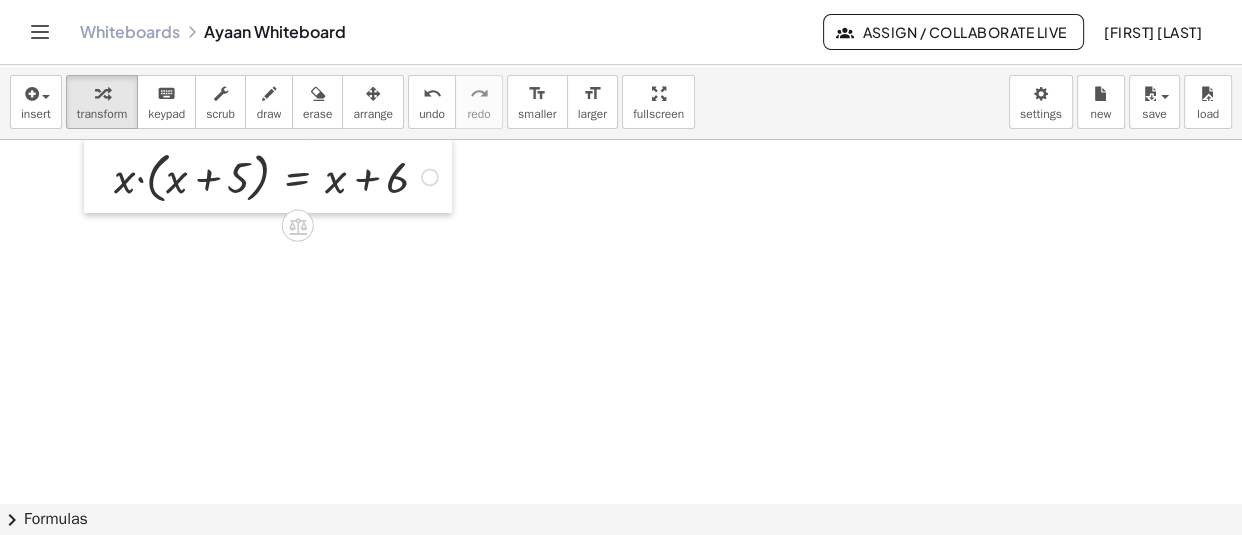 drag, startPoint x: 567, startPoint y: 395, endPoint x: 102, endPoint y: 185, distance: 510.22055 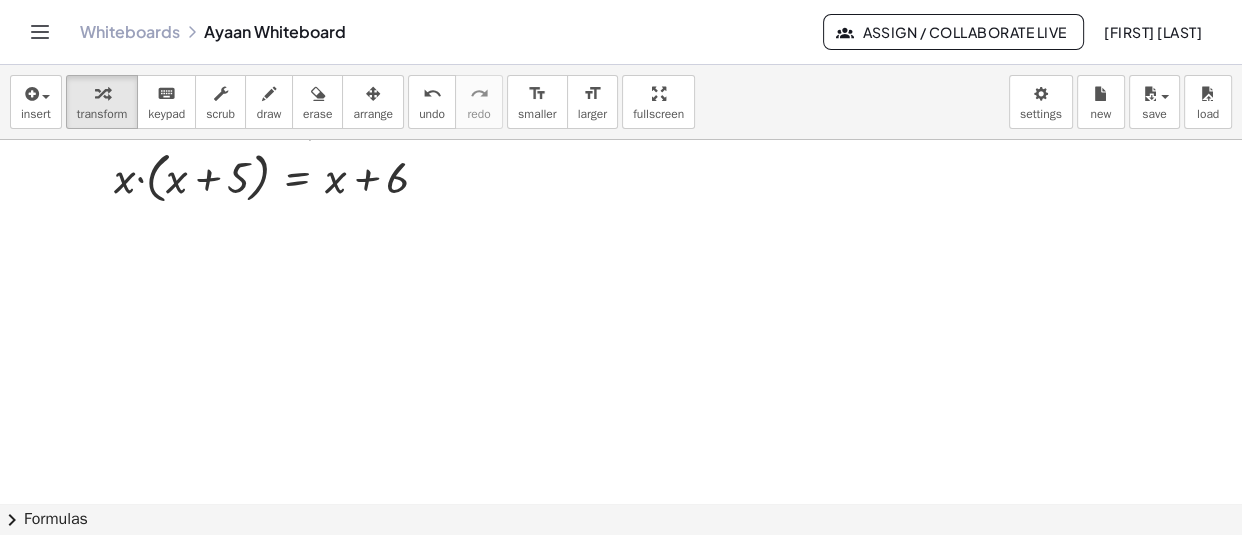 click at bounding box center [628, -10114] 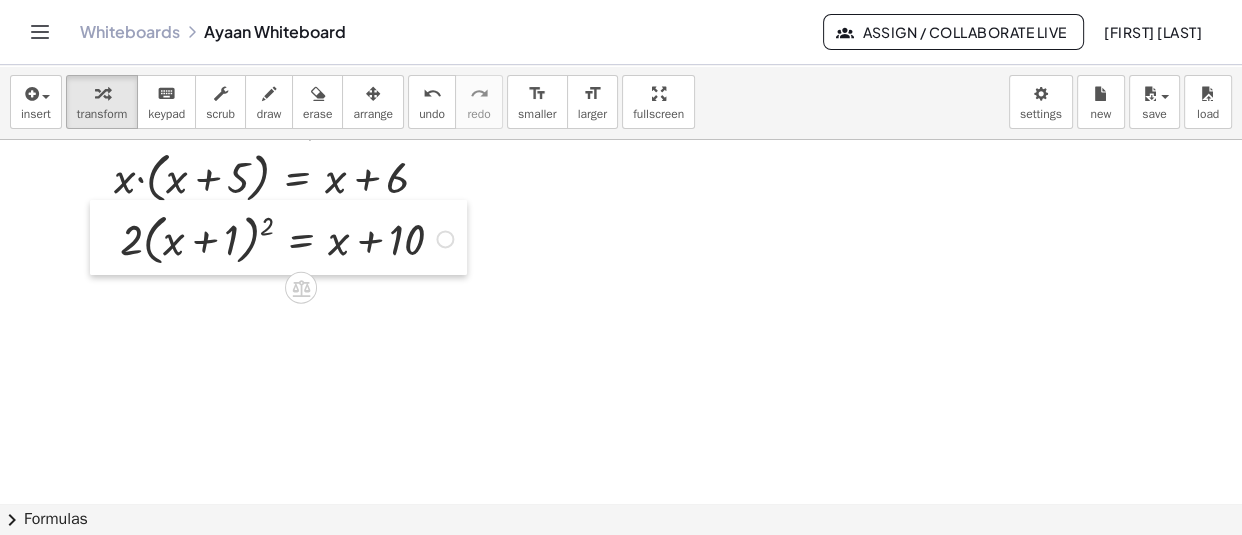 drag, startPoint x: 597, startPoint y: 464, endPoint x: 104, endPoint y: 229, distance: 546.14465 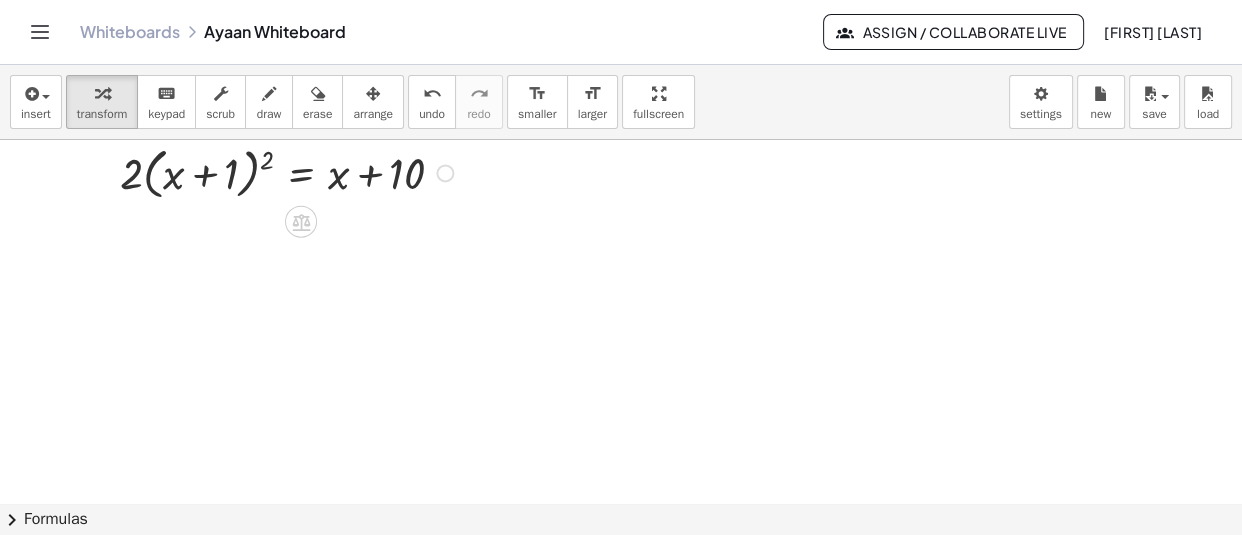 scroll, scrollTop: 21233, scrollLeft: 0, axis: vertical 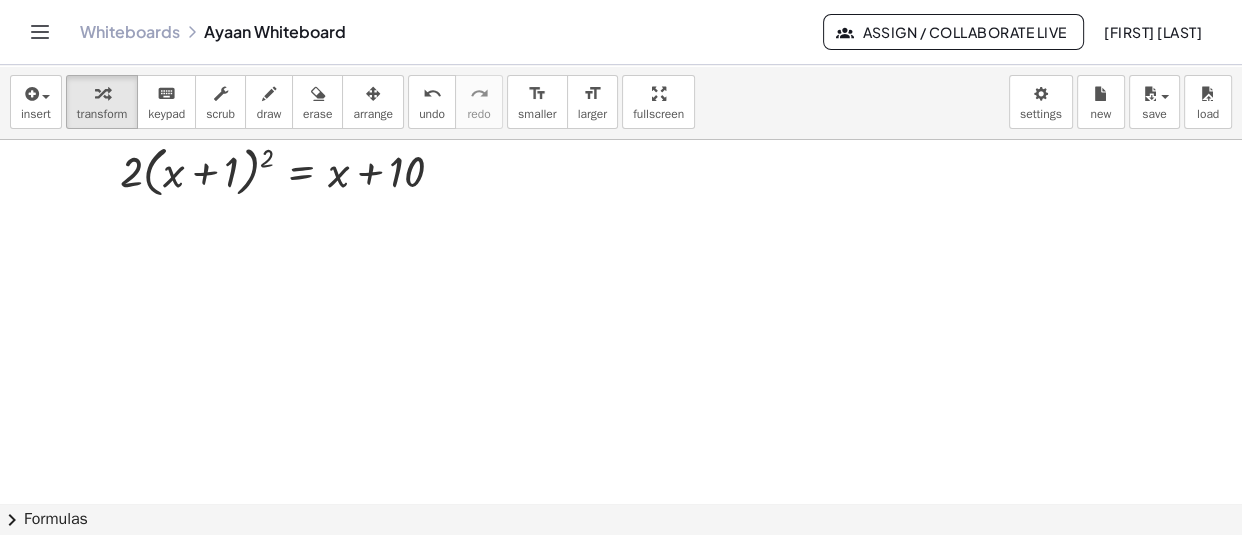 click at bounding box center (628, -10177) 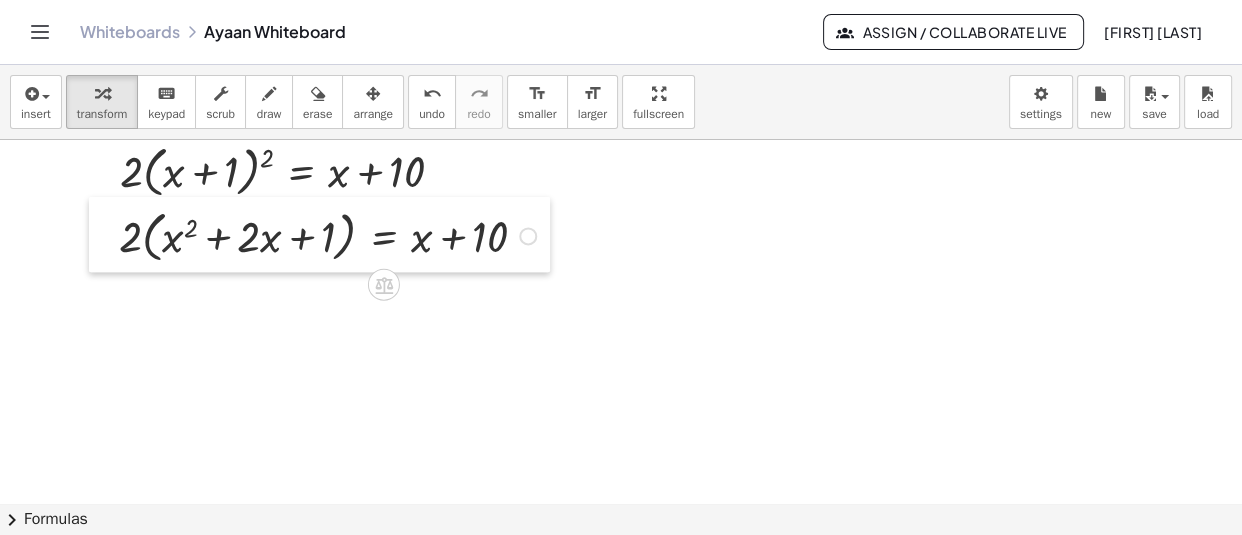 drag, startPoint x: 433, startPoint y: 374, endPoint x: 93, endPoint y: 239, distance: 365.82098 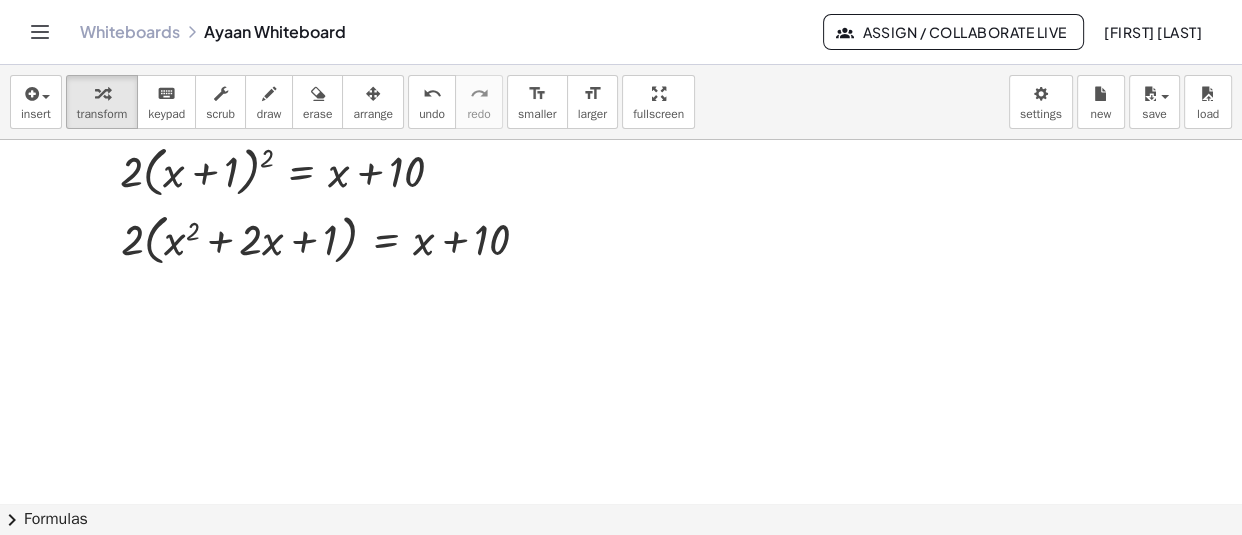 click at bounding box center [628, -10177] 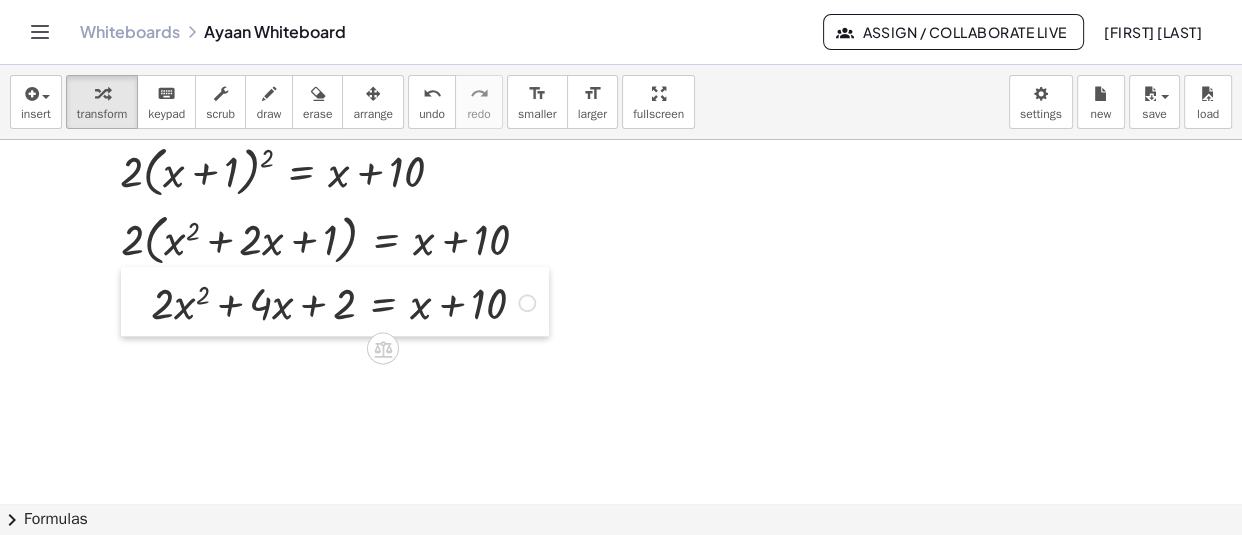 drag, startPoint x: 548, startPoint y: 440, endPoint x: 138, endPoint y: 304, distance: 431.9676 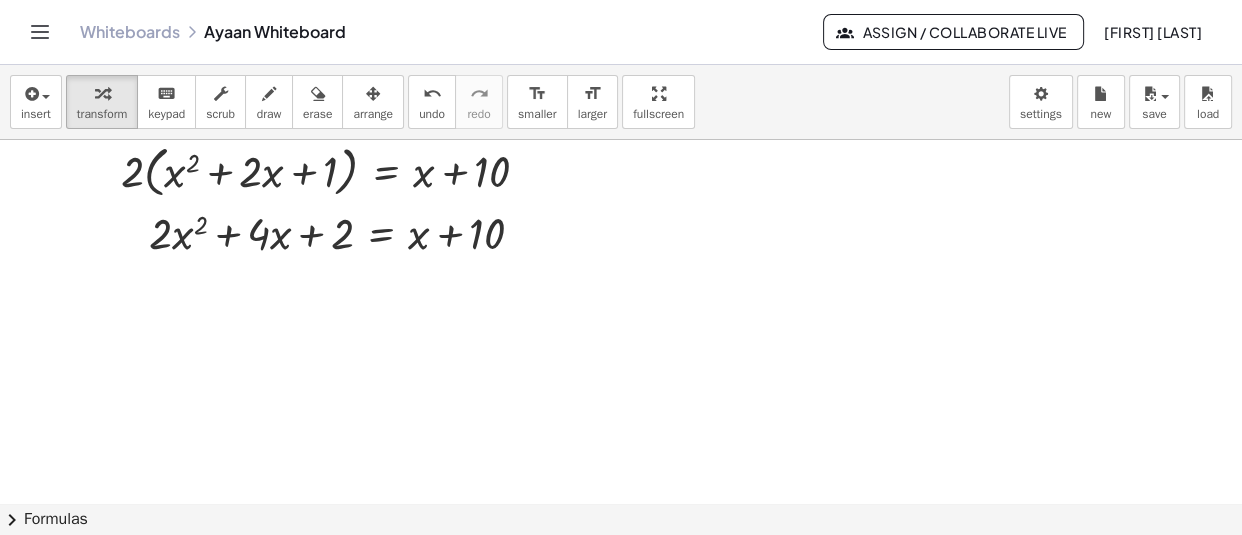 scroll, scrollTop: 21294, scrollLeft: 0, axis: vertical 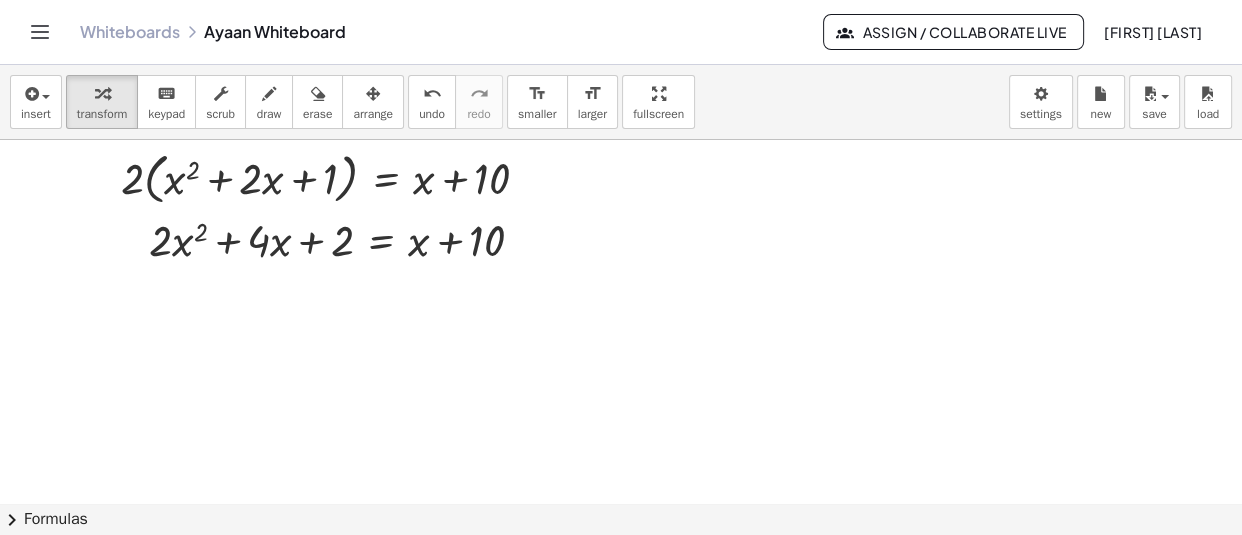 click at bounding box center (628, -10238) 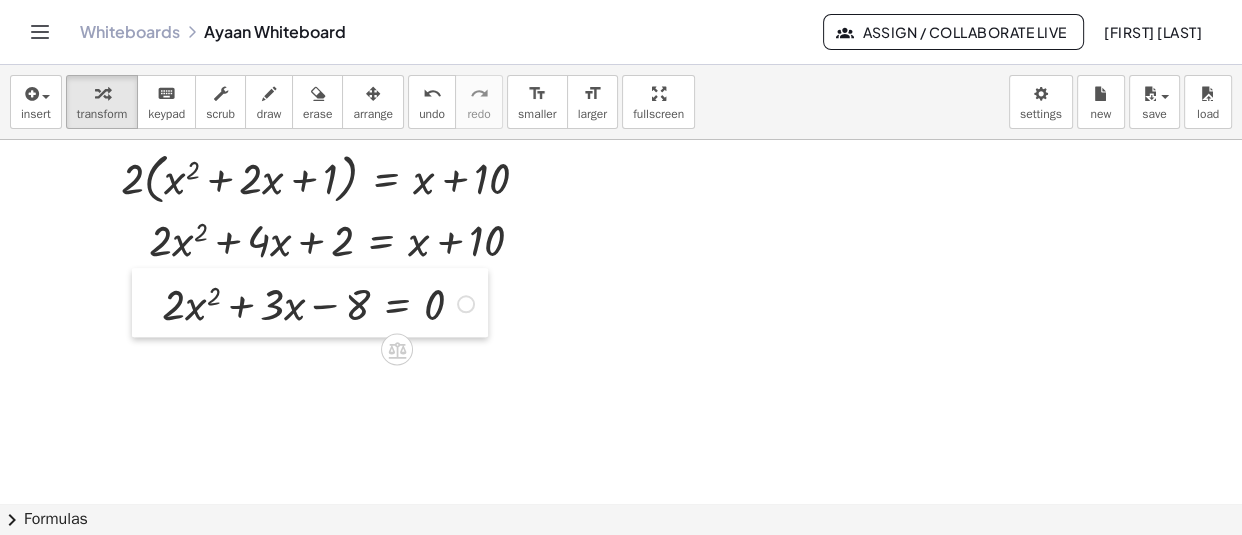 drag, startPoint x: 559, startPoint y: 436, endPoint x: 161, endPoint y: 315, distance: 415.9868 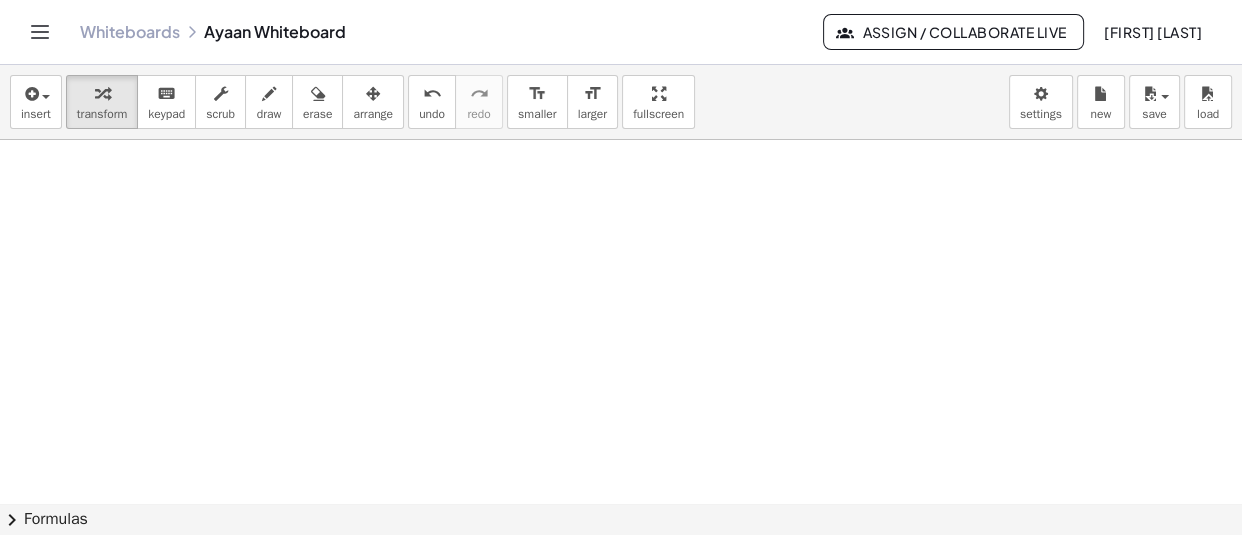 scroll, scrollTop: 21494, scrollLeft: 0, axis: vertical 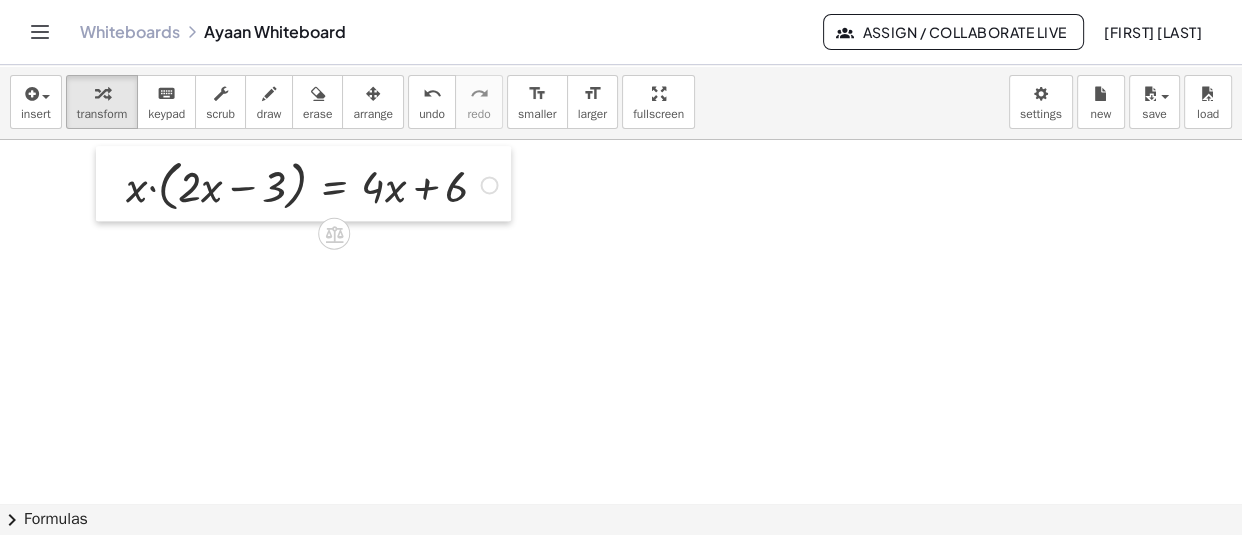 drag, startPoint x: 492, startPoint y: 300, endPoint x: 112, endPoint y: 184, distance: 397.31097 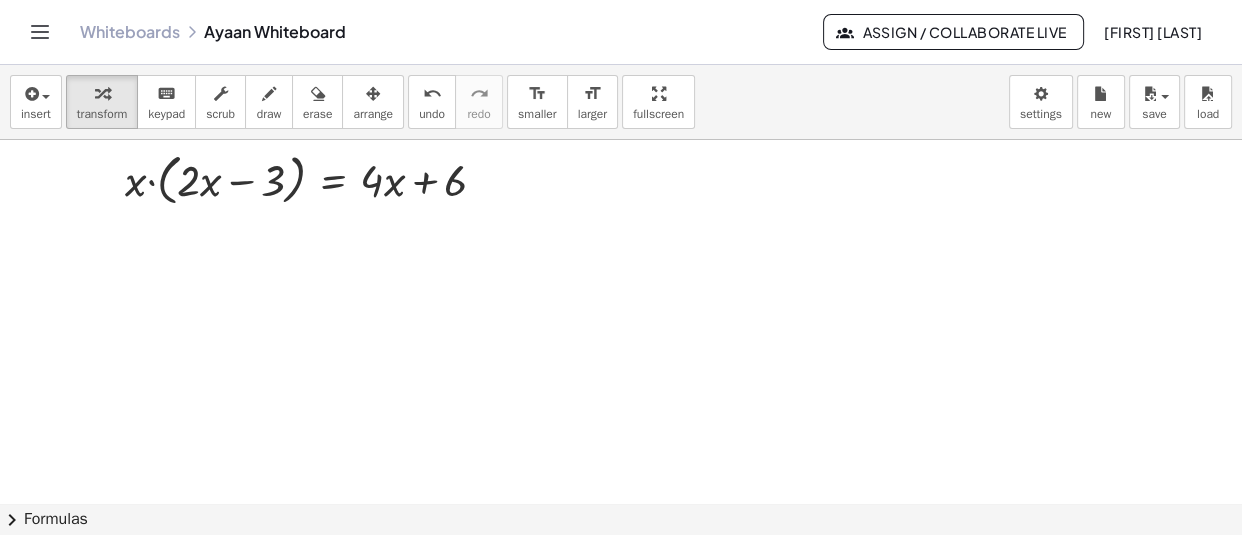 scroll, scrollTop: 21569, scrollLeft: 0, axis: vertical 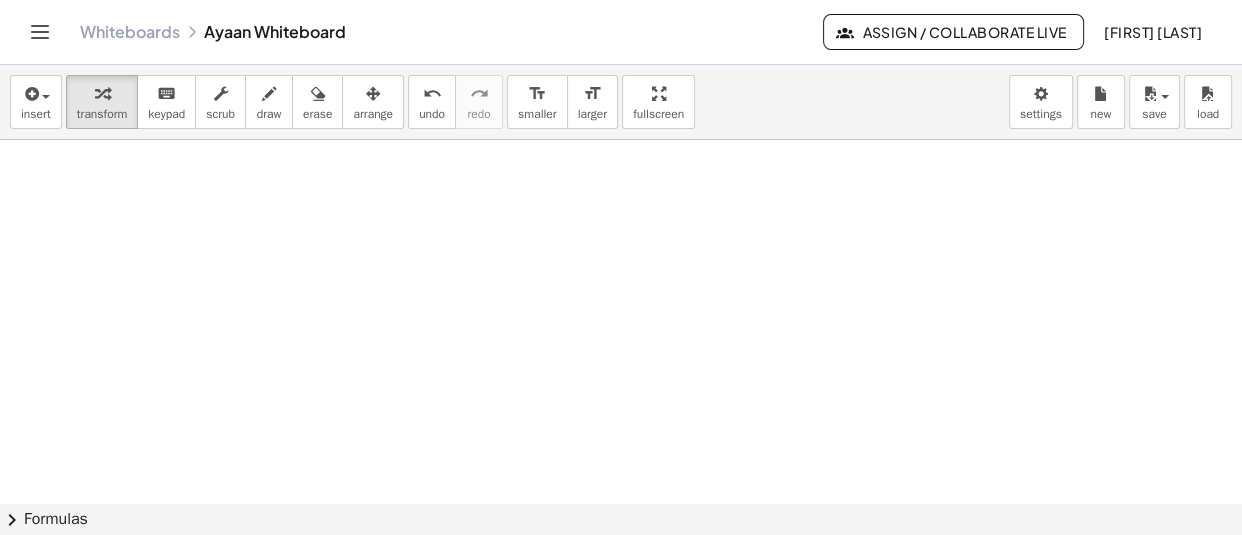 click at bounding box center [628, -10331] 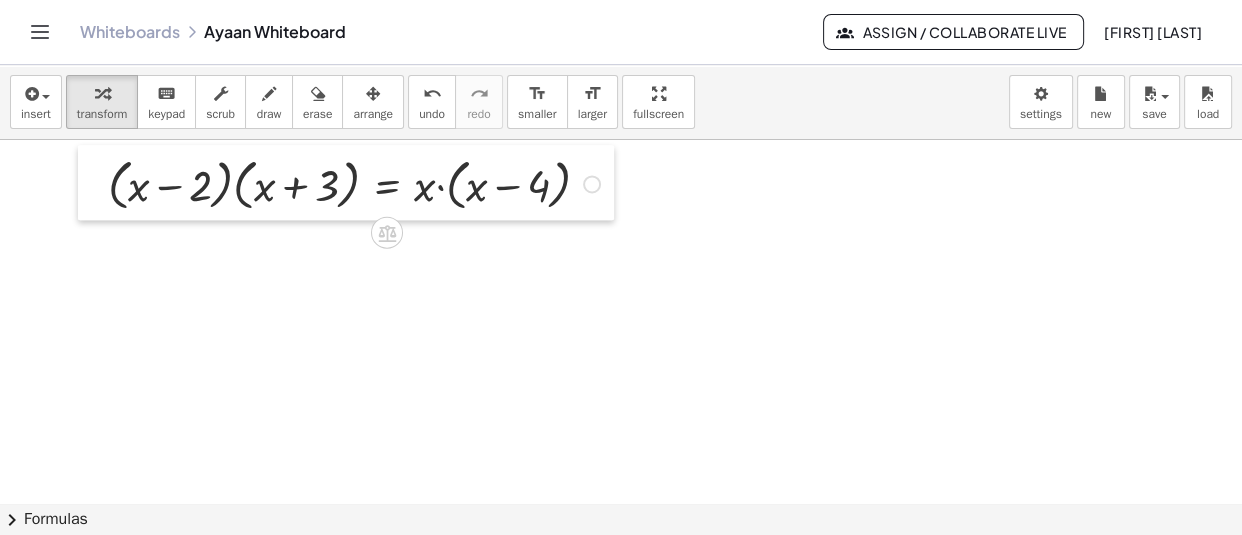 drag, startPoint x: 475, startPoint y: 329, endPoint x: 92, endPoint y: 183, distance: 409.88412 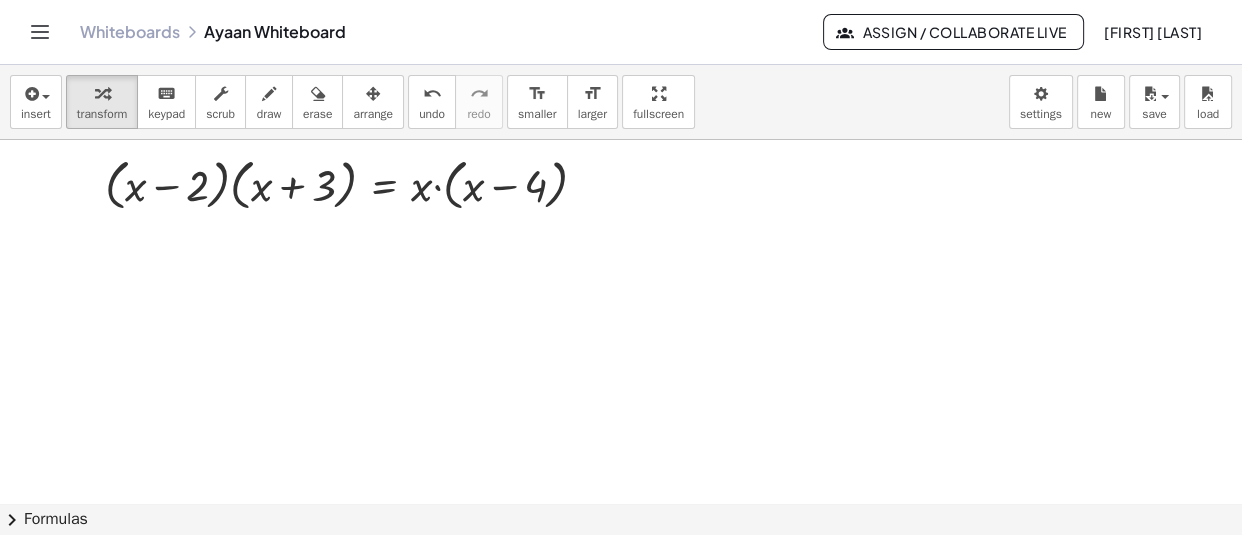 click at bounding box center [628, -10331] 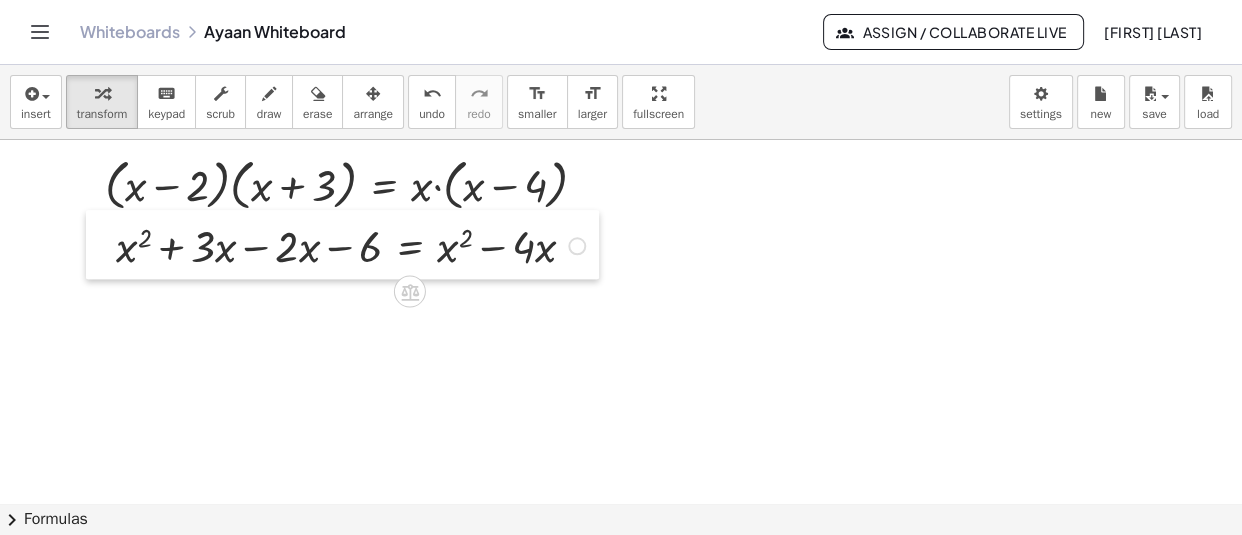 drag, startPoint x: 282, startPoint y: 375, endPoint x: 108, endPoint y: 250, distance: 214.2452 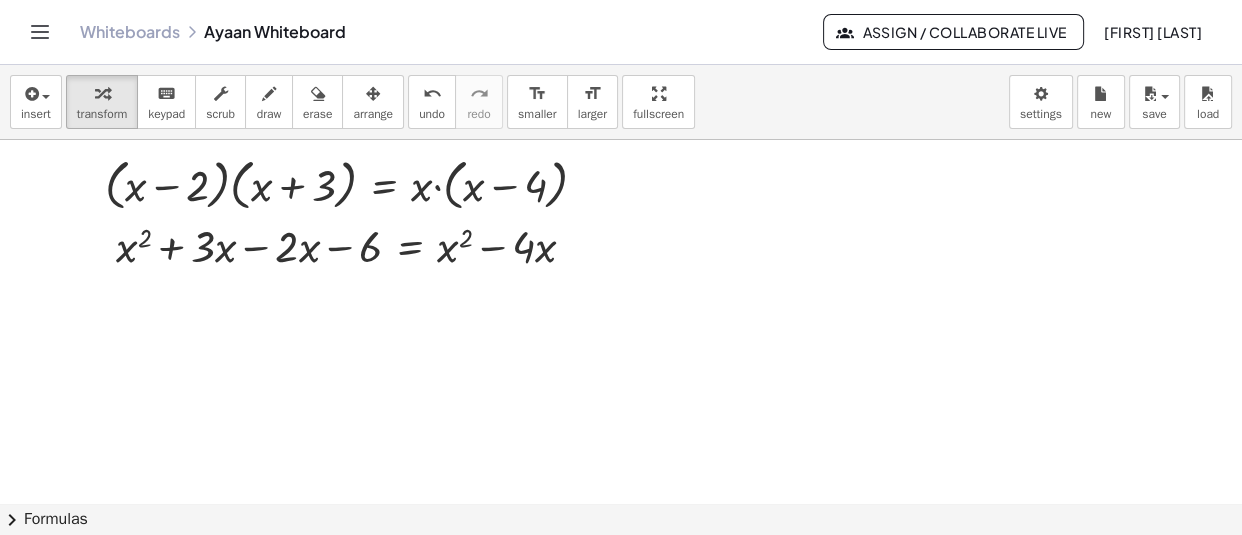 click at bounding box center [628, -10331] 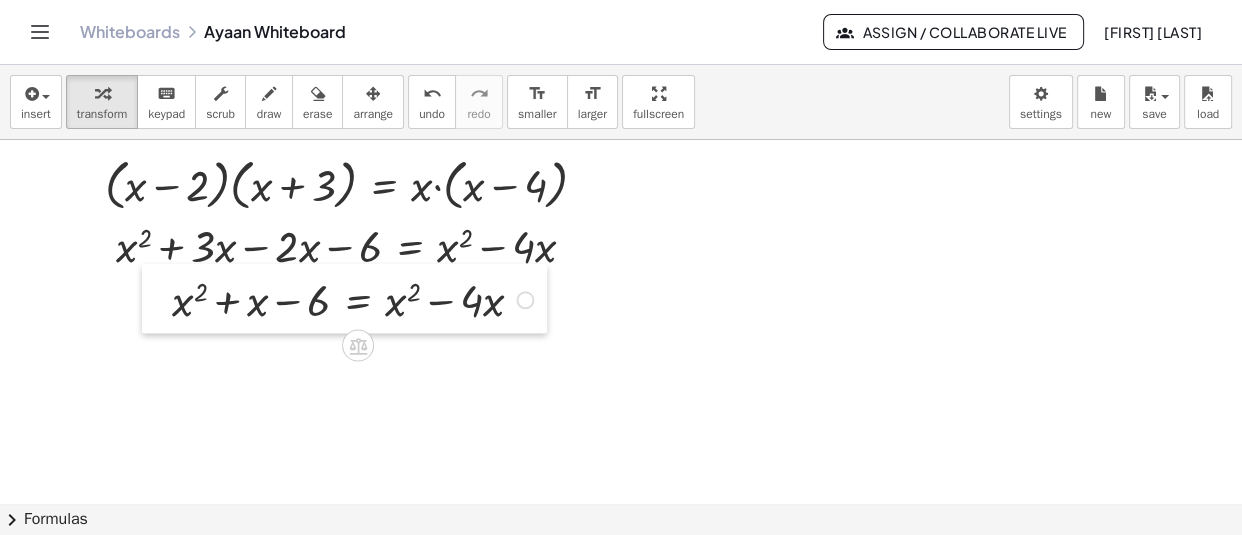 drag, startPoint x: 465, startPoint y: 412, endPoint x: 146, endPoint y: 313, distance: 334.00897 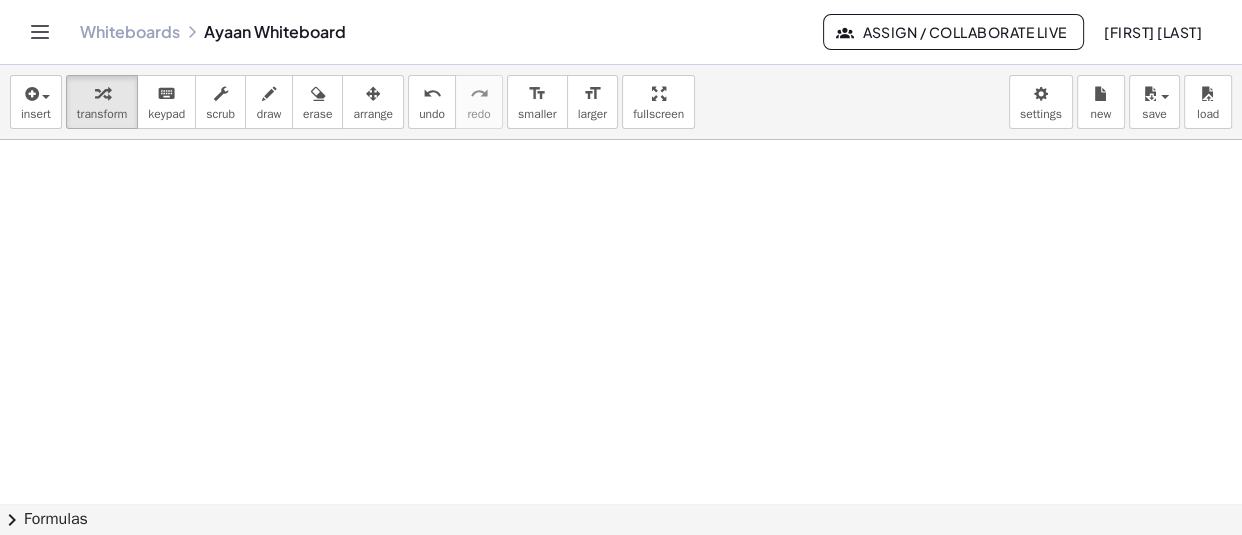 scroll, scrollTop: 21756, scrollLeft: 0, axis: vertical 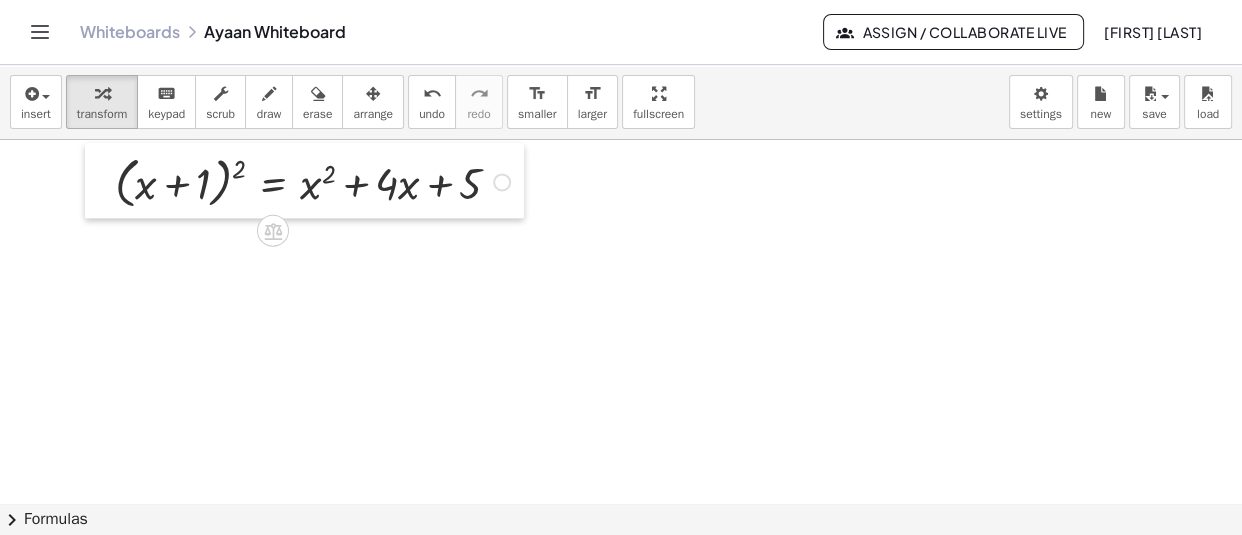 drag, startPoint x: 394, startPoint y: 320, endPoint x: 94, endPoint y: 186, distance: 328.5666 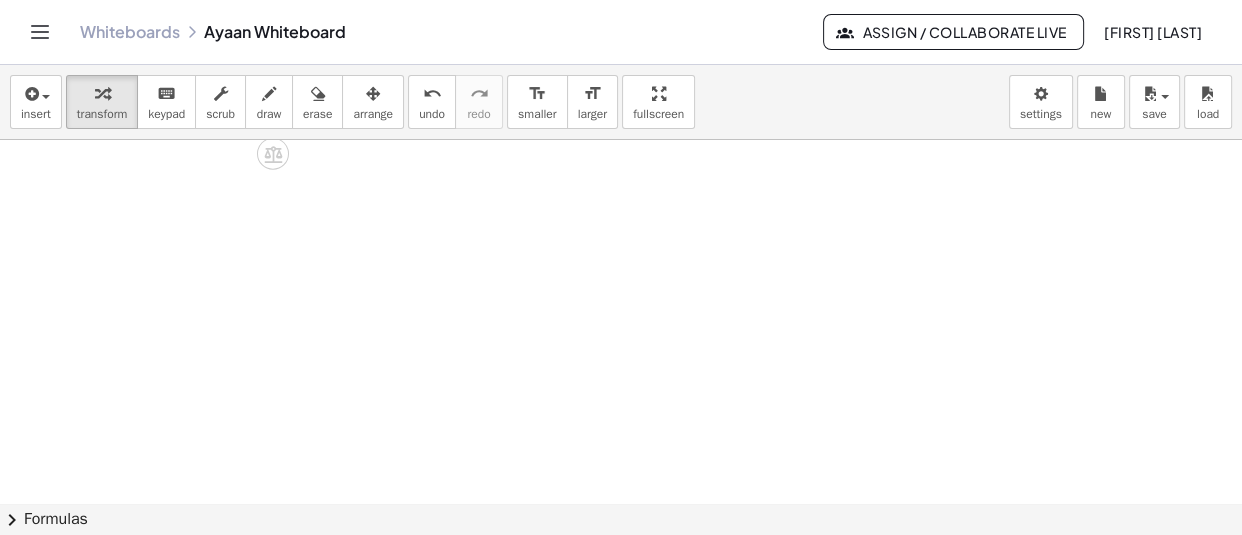scroll, scrollTop: 21834, scrollLeft: 0, axis: vertical 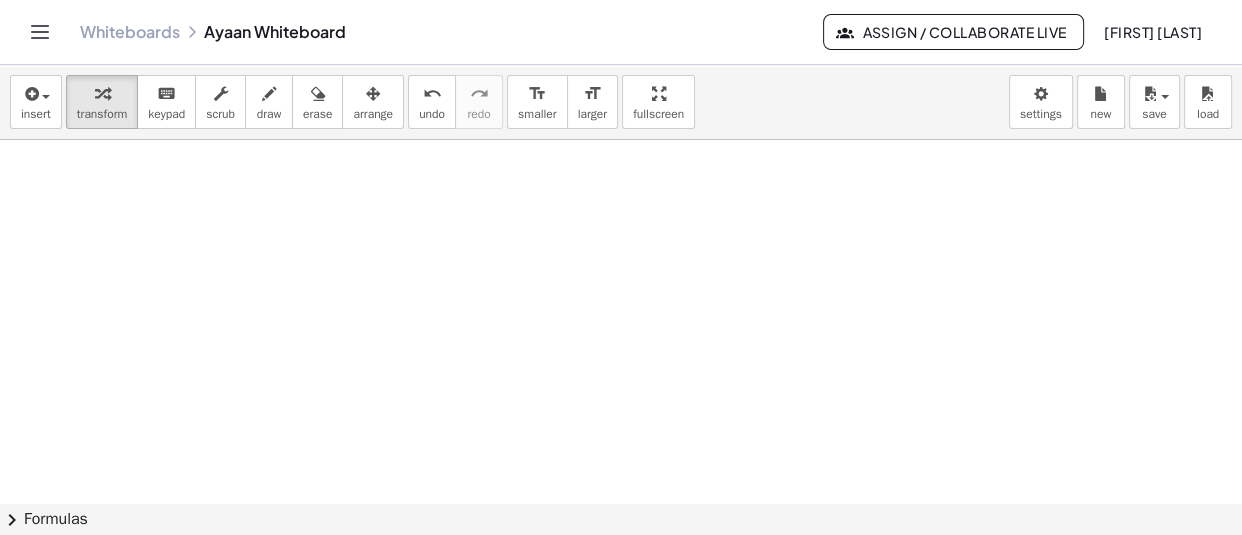 click at bounding box center [628, -10414] 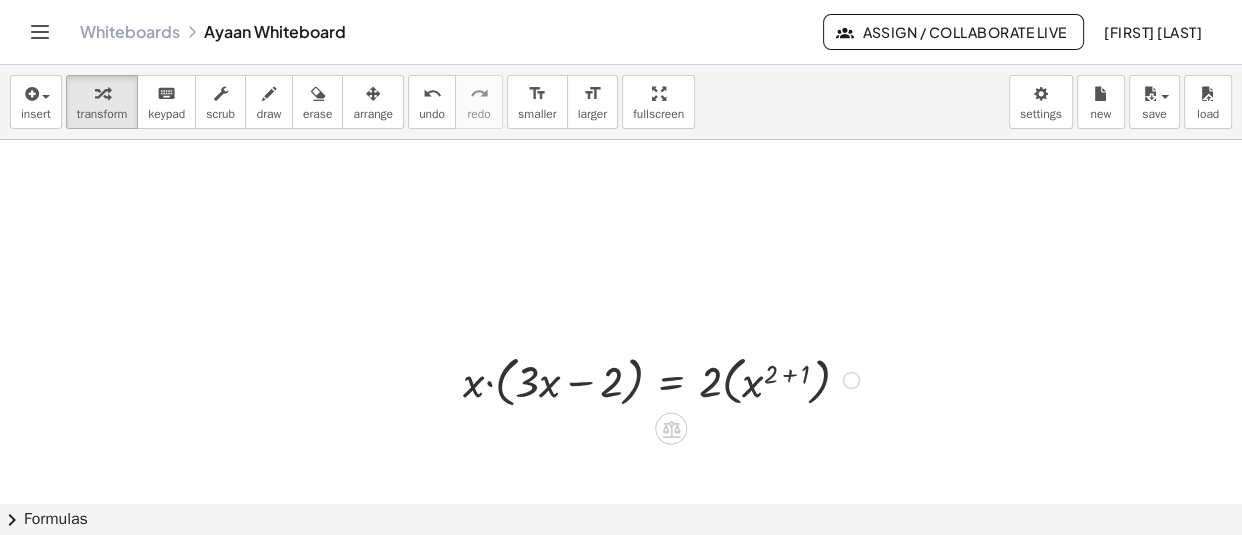 click at bounding box center [851, 380] 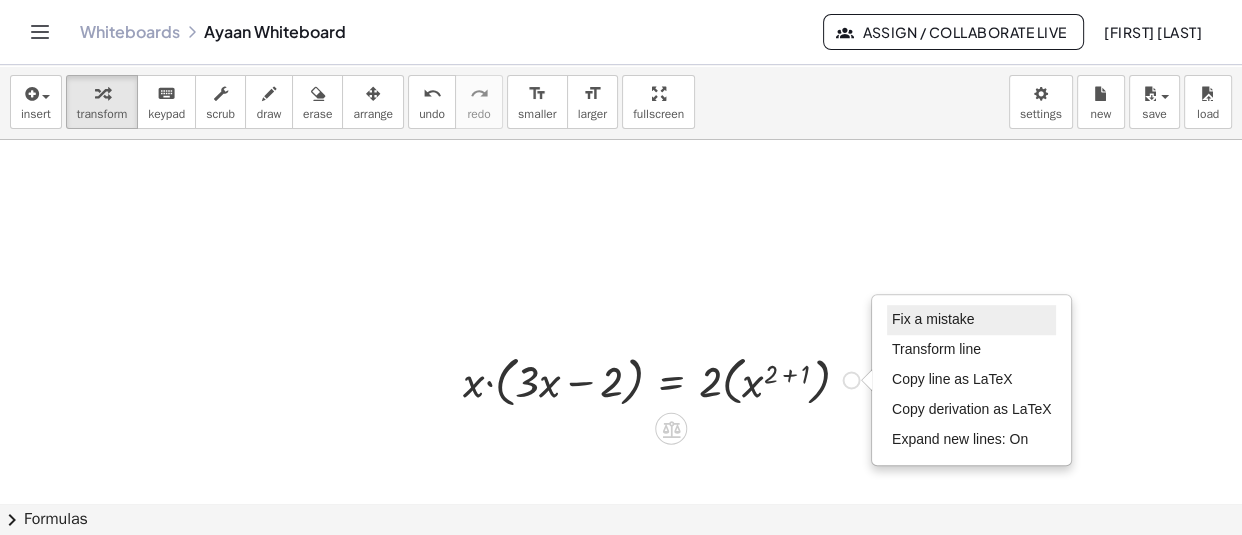 click on "Fix a mistake" at bounding box center (933, 319) 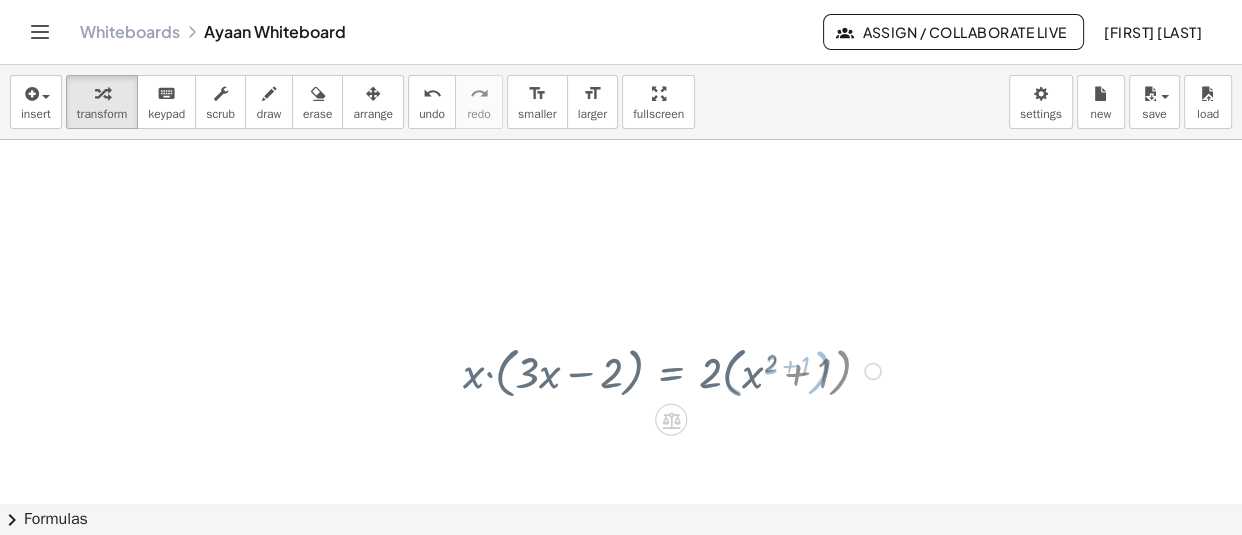 scroll, scrollTop: 21834, scrollLeft: 0, axis: vertical 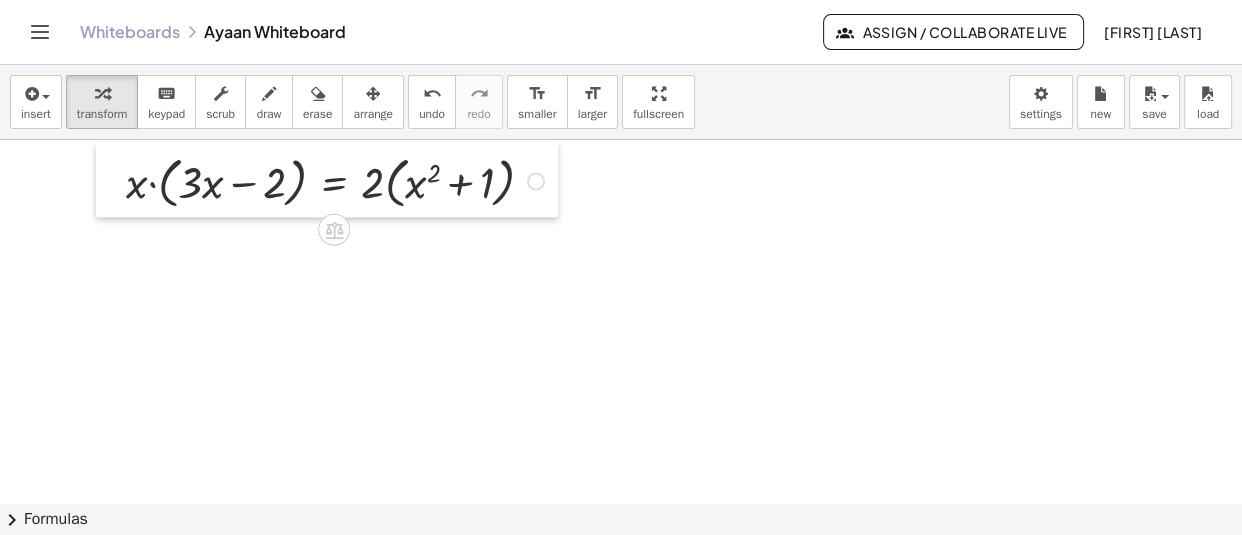 drag, startPoint x: 455, startPoint y: 385, endPoint x: 118, endPoint y: 187, distance: 390.86188 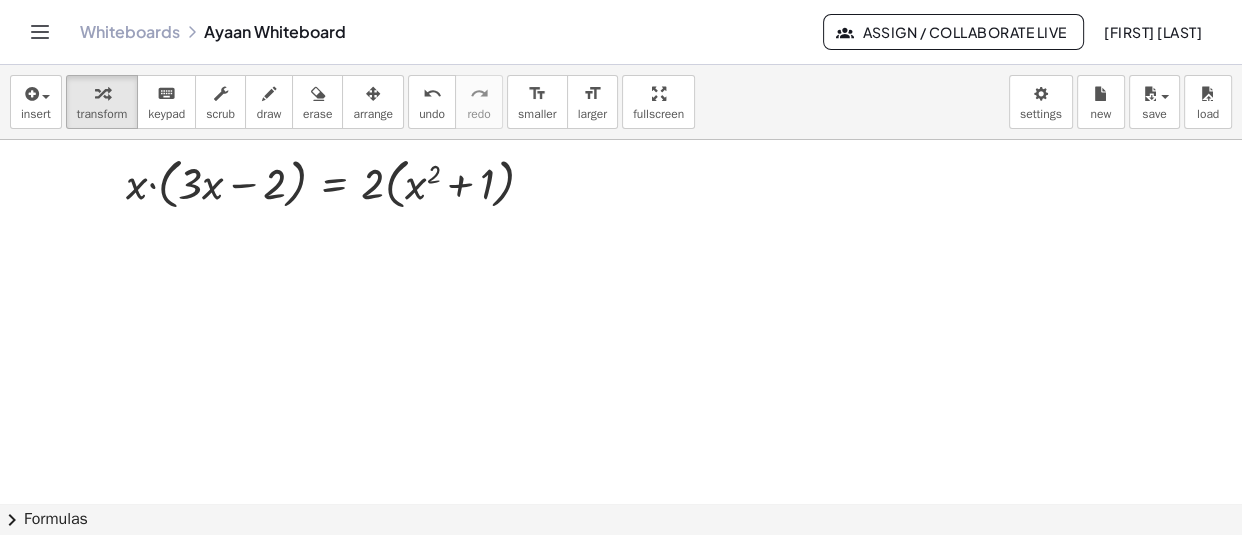 click at bounding box center (628, -10414) 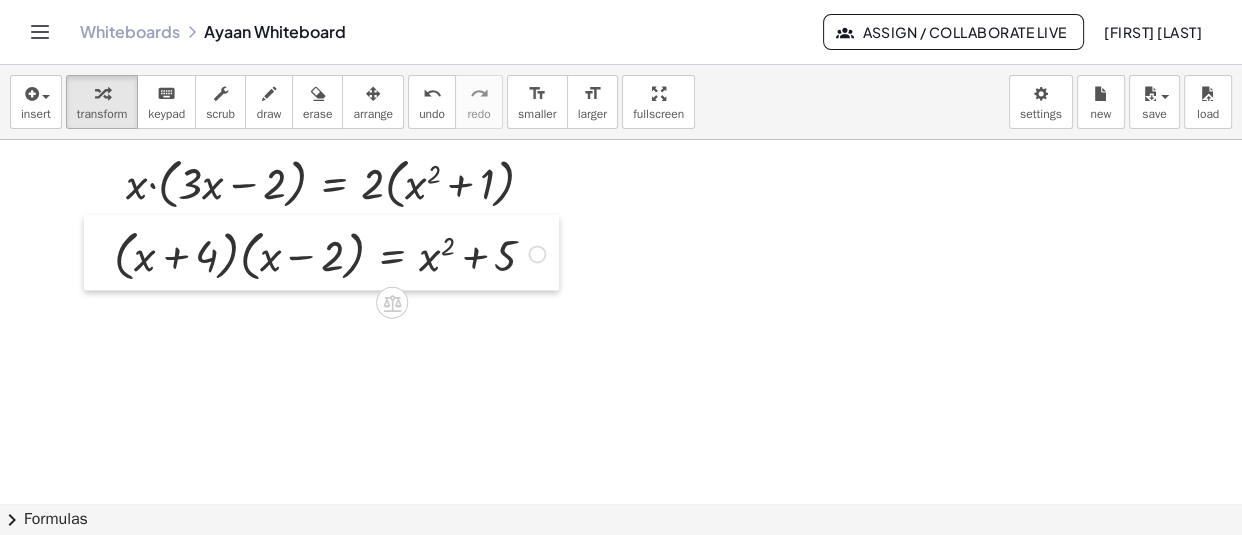 drag, startPoint x: 469, startPoint y: 462, endPoint x: 94, endPoint y: 254, distance: 428.8228 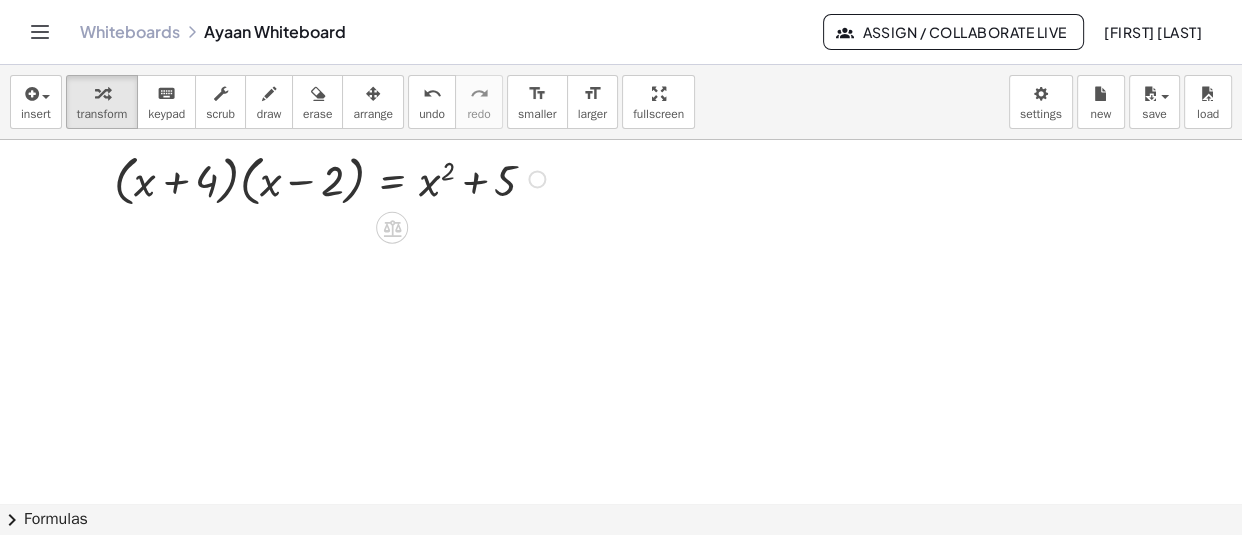 scroll, scrollTop: 21910, scrollLeft: 0, axis: vertical 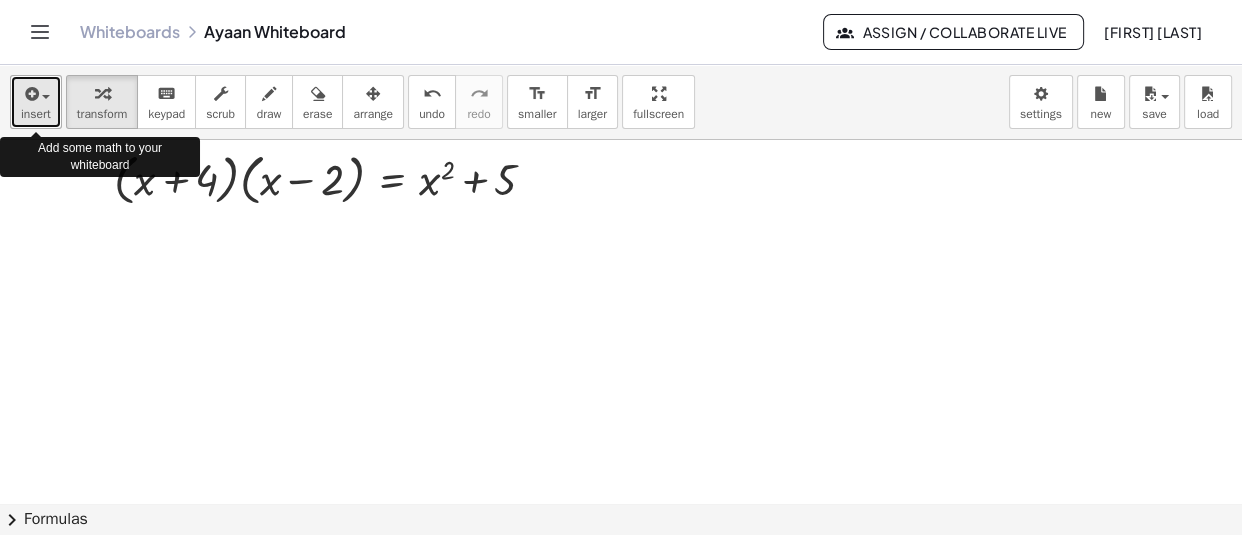 click at bounding box center [30, 94] 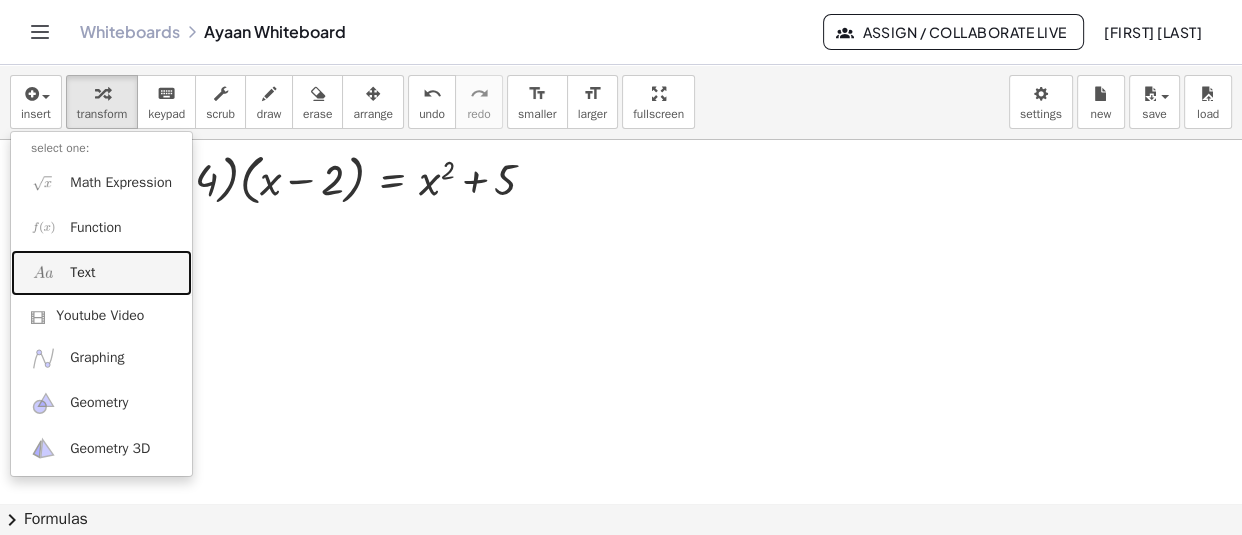 click on "Text" at bounding box center [101, 272] 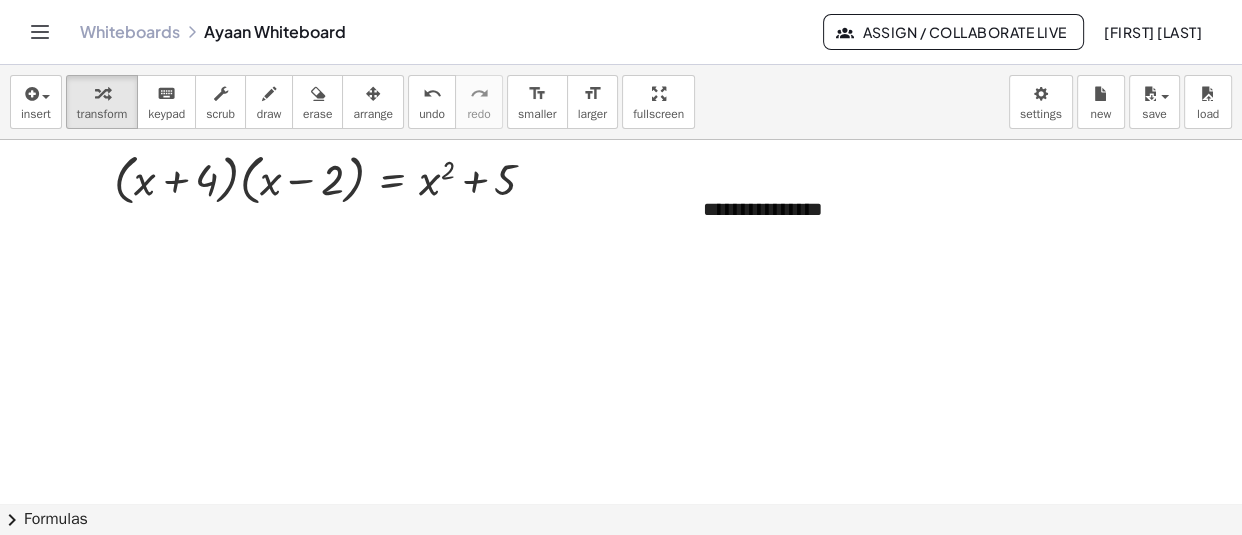 type 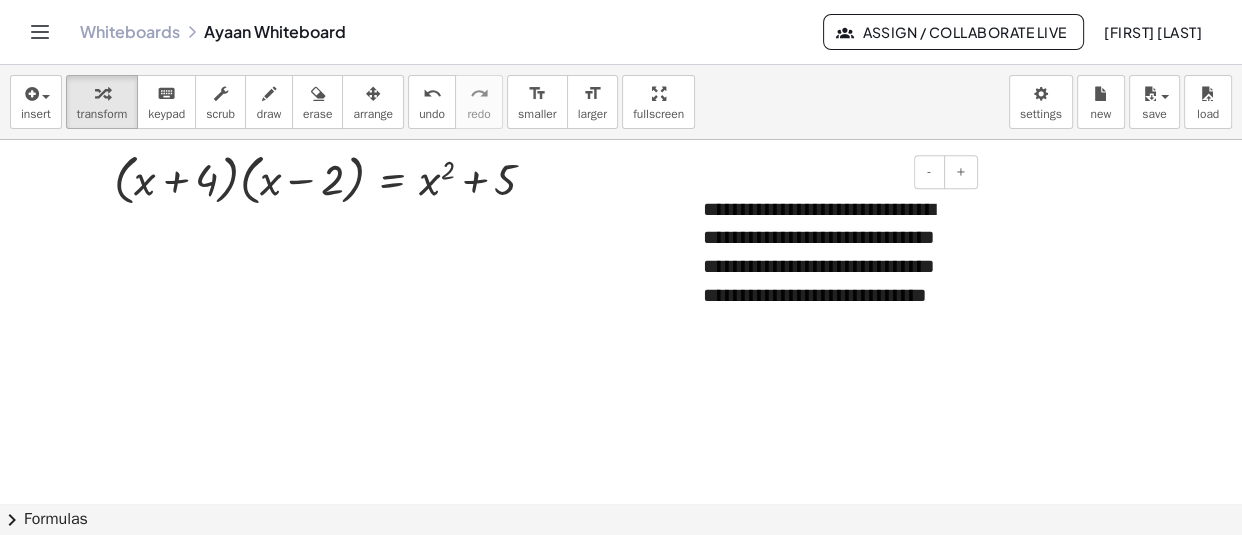 click on "**********" at bounding box center (833, 252) 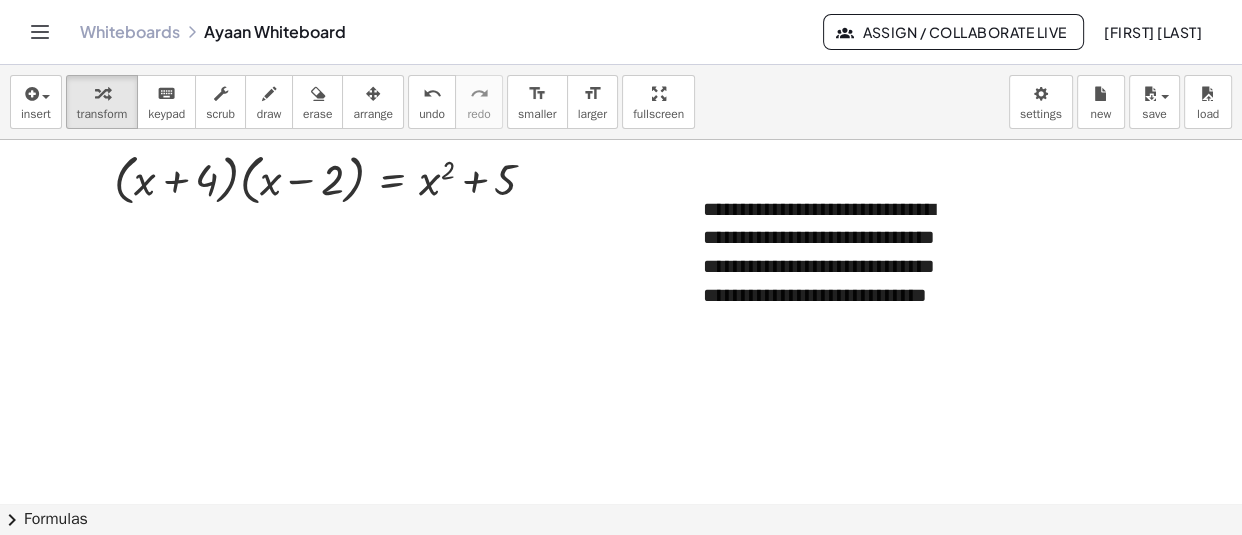 click at bounding box center [628, -10490] 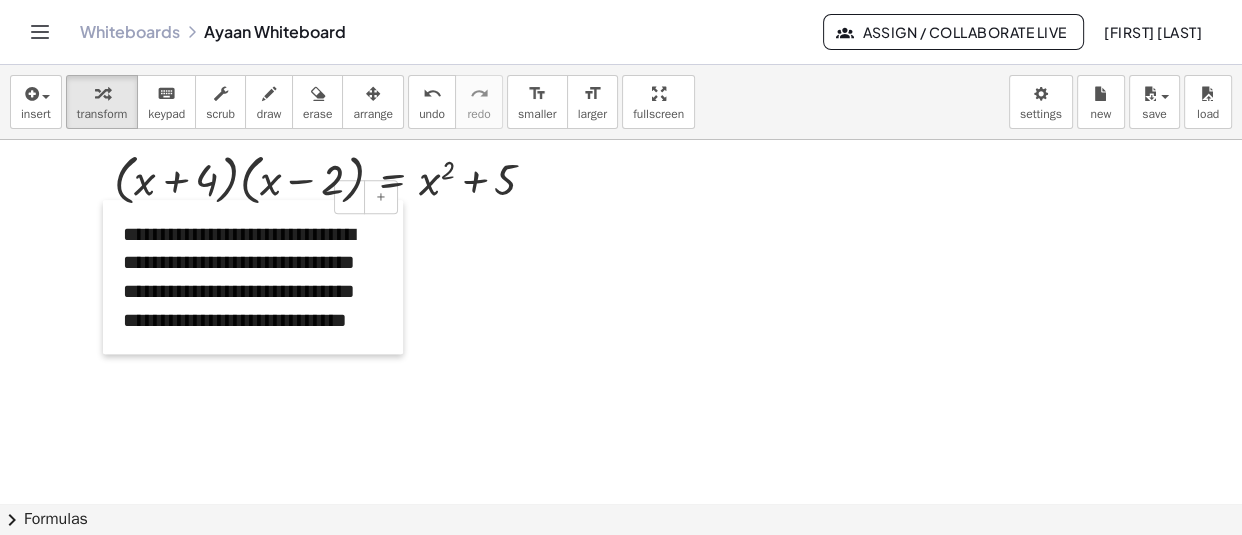 drag, startPoint x: 692, startPoint y: 259, endPoint x: 112, endPoint y: 284, distance: 580.5385 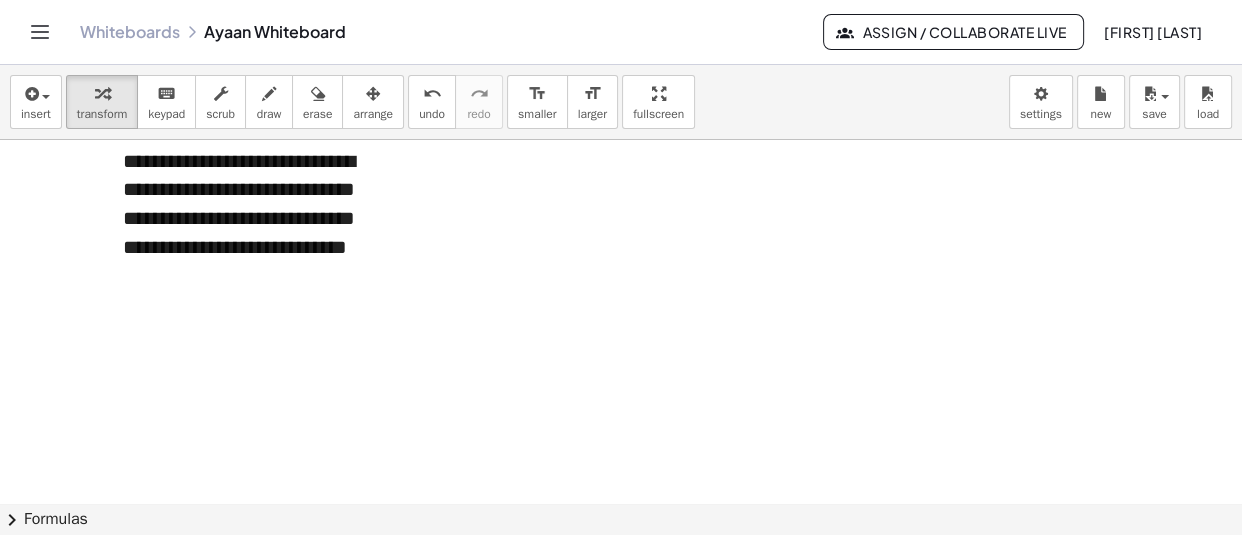 scroll, scrollTop: 21984, scrollLeft: 0, axis: vertical 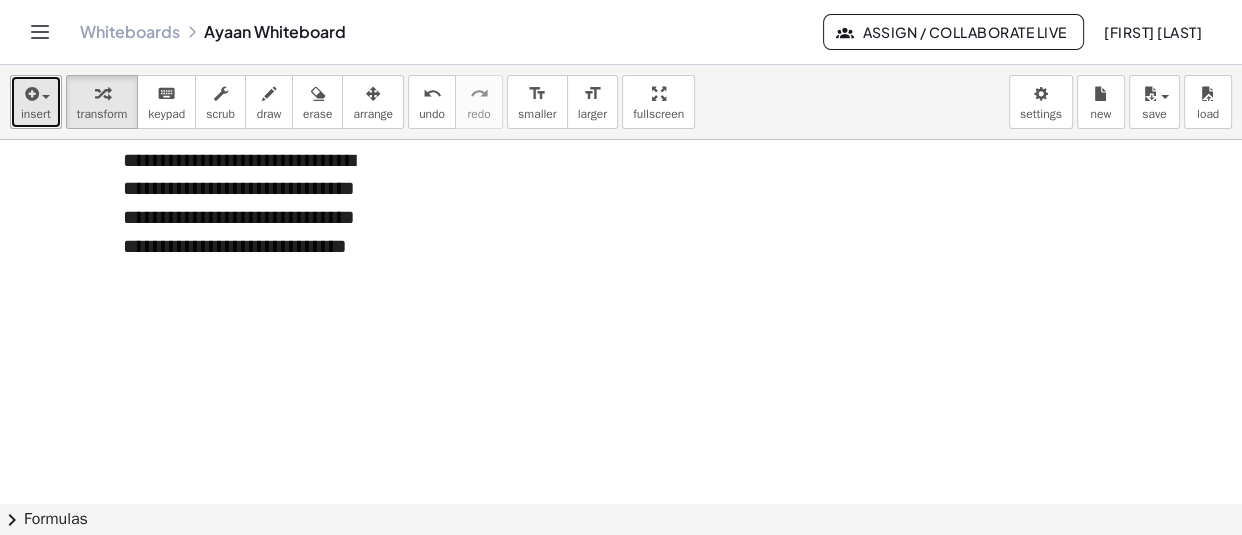 click at bounding box center [30, 94] 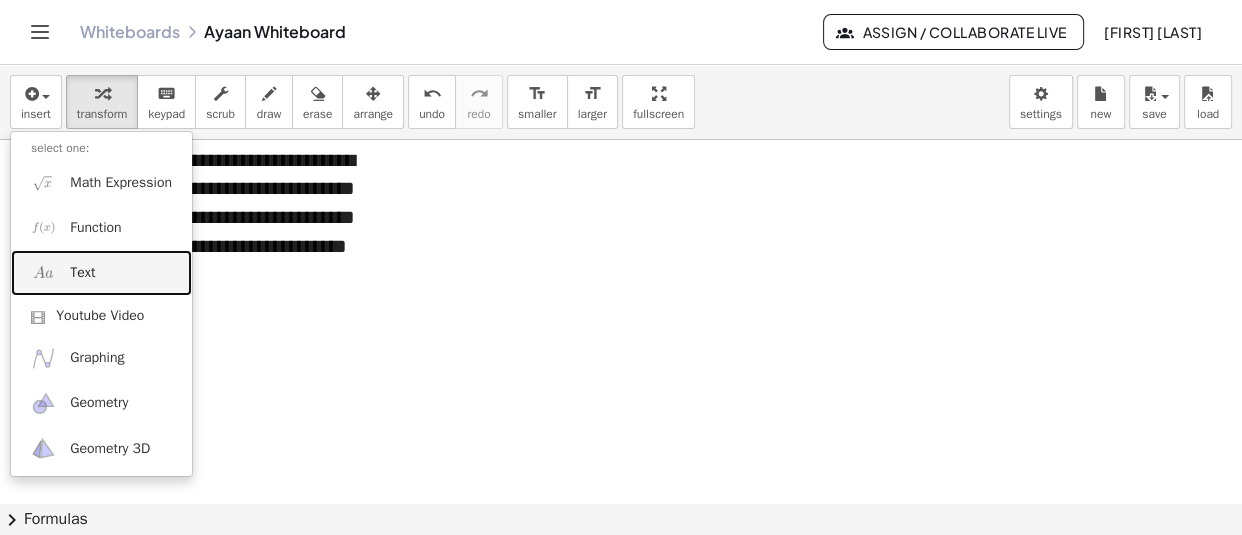 click at bounding box center (43, 272) 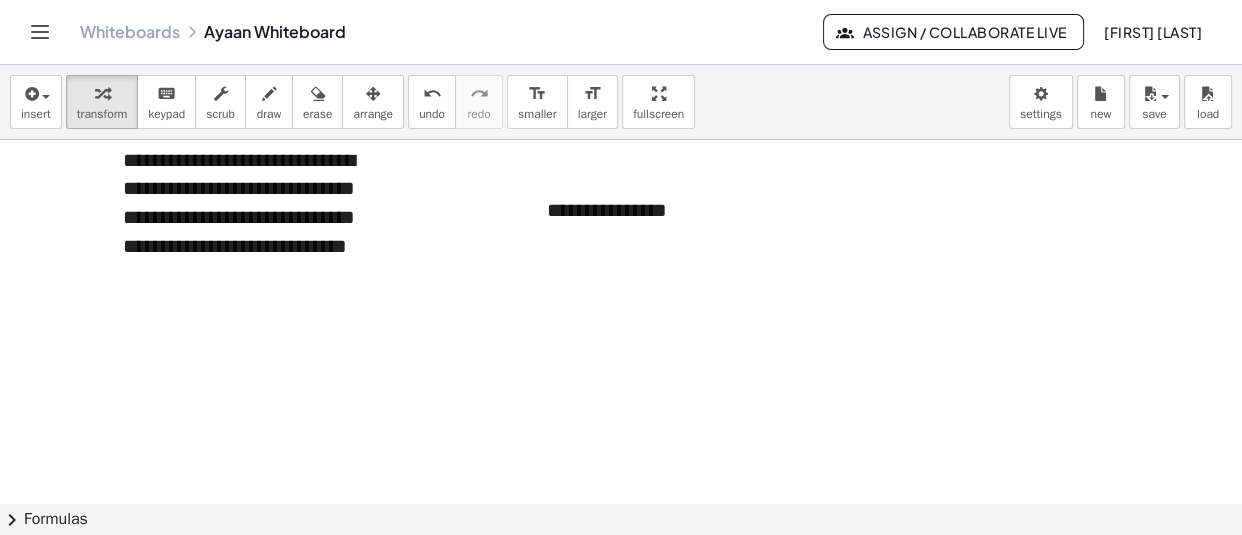 type 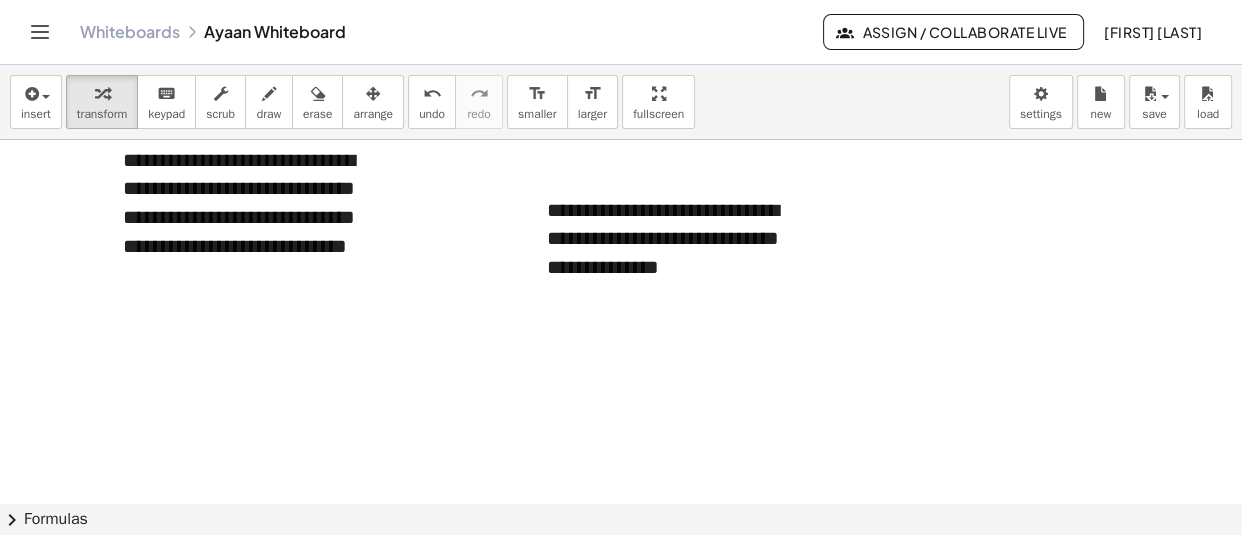 click at bounding box center [628, -10564] 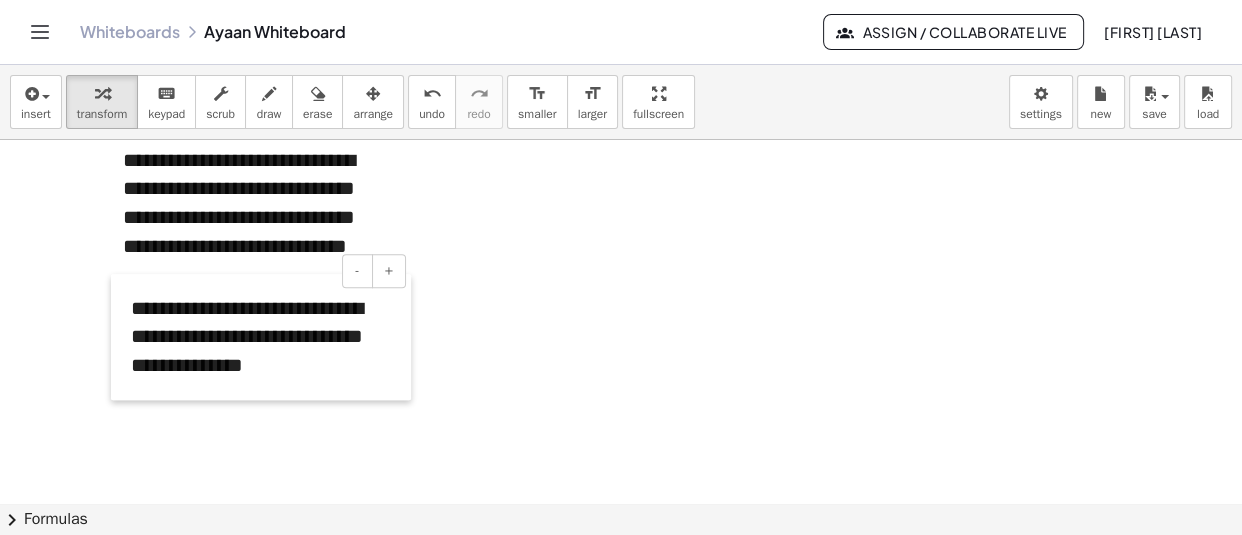 drag, startPoint x: 536, startPoint y: 235, endPoint x: 120, endPoint y: 333, distance: 427.38742 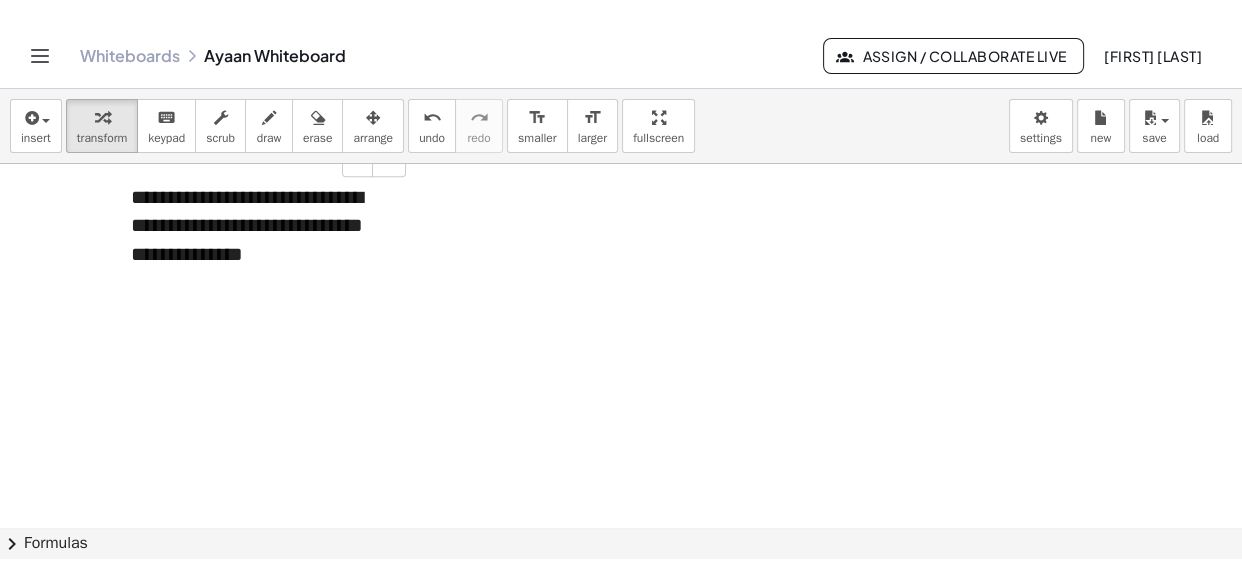 scroll, scrollTop: 22120, scrollLeft: 0, axis: vertical 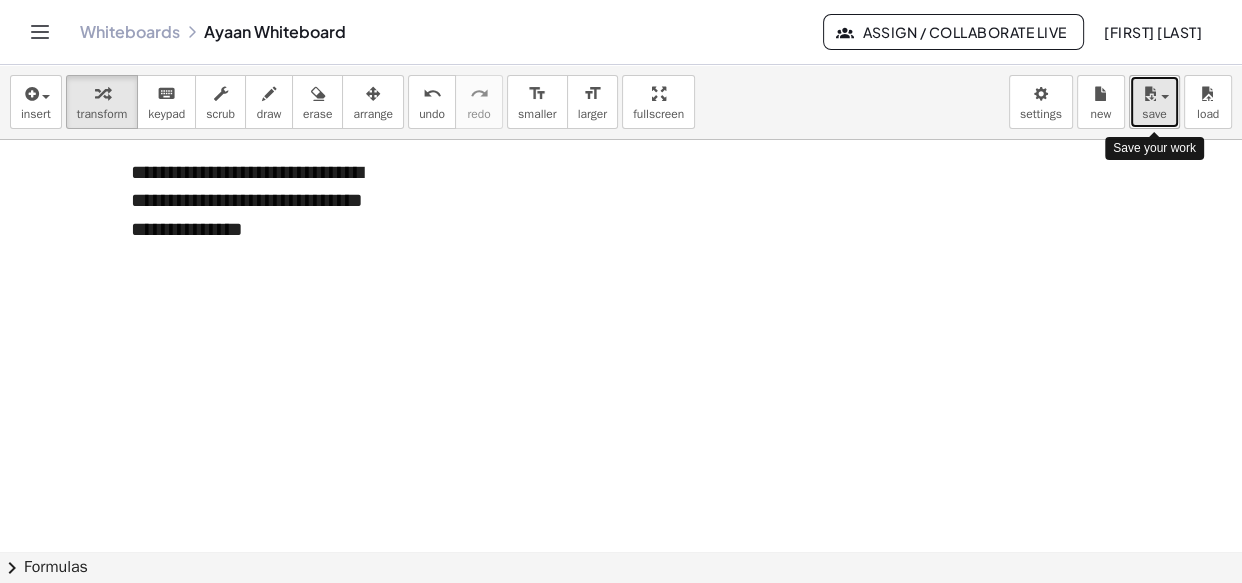 click at bounding box center (1159, 96) 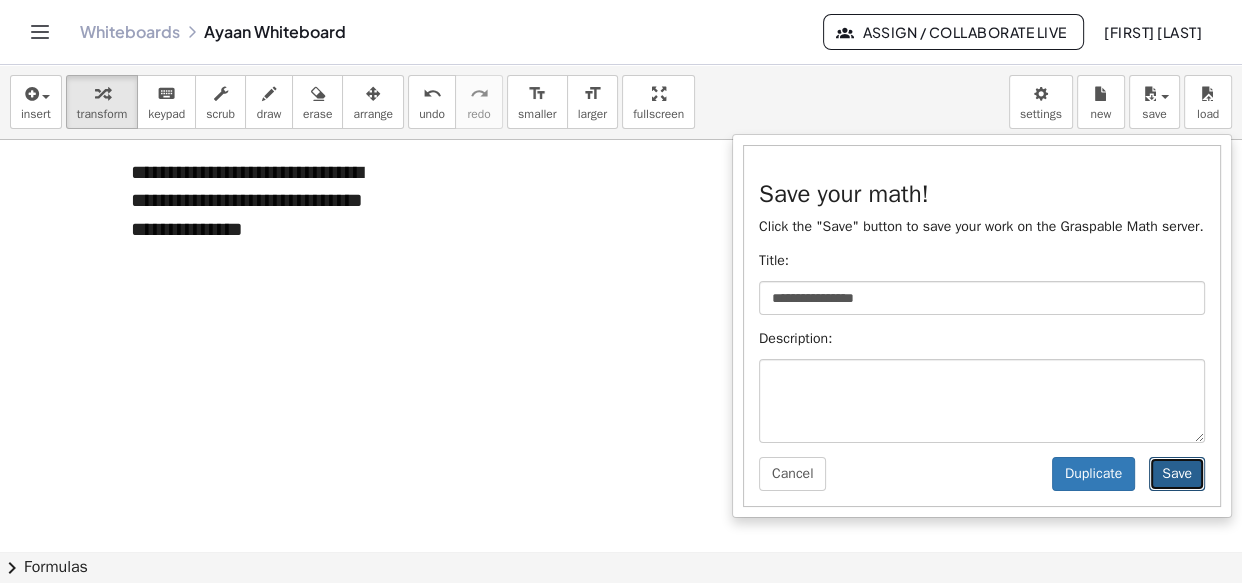 click on "Save" at bounding box center (1177, 474) 